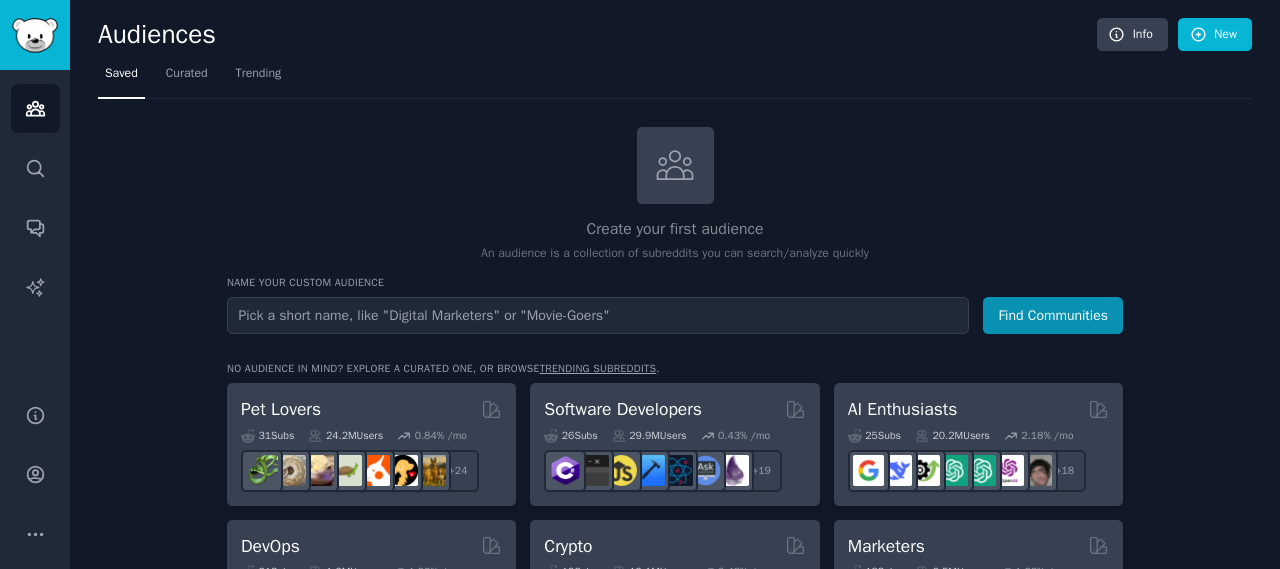 scroll, scrollTop: 0, scrollLeft: 0, axis: both 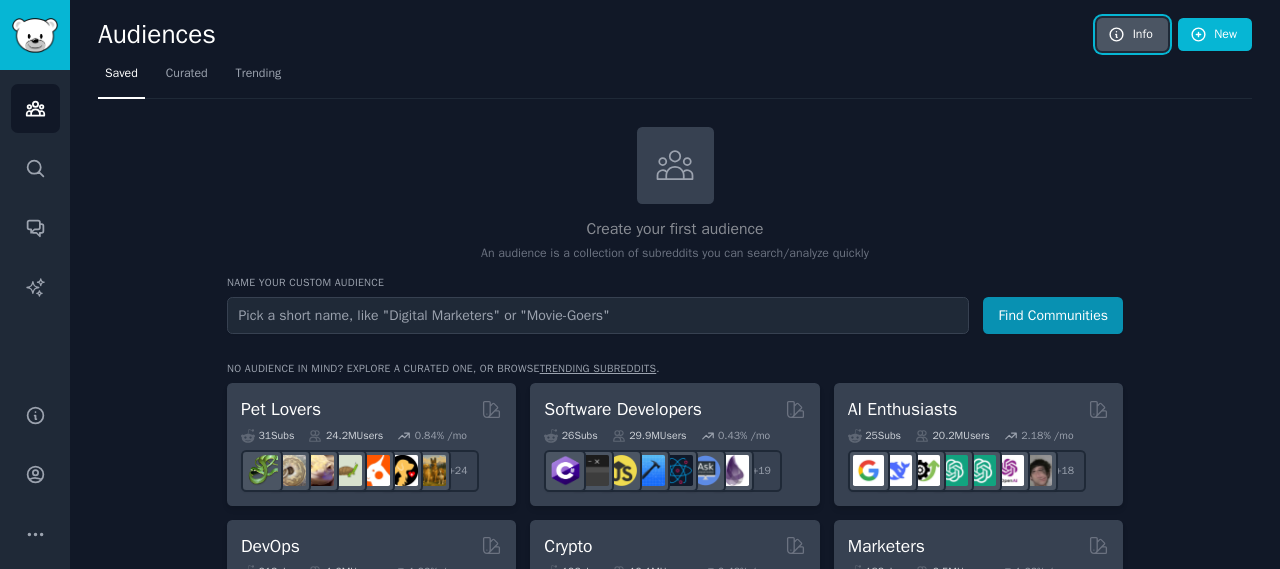 click on "Info" at bounding box center [1132, 35] 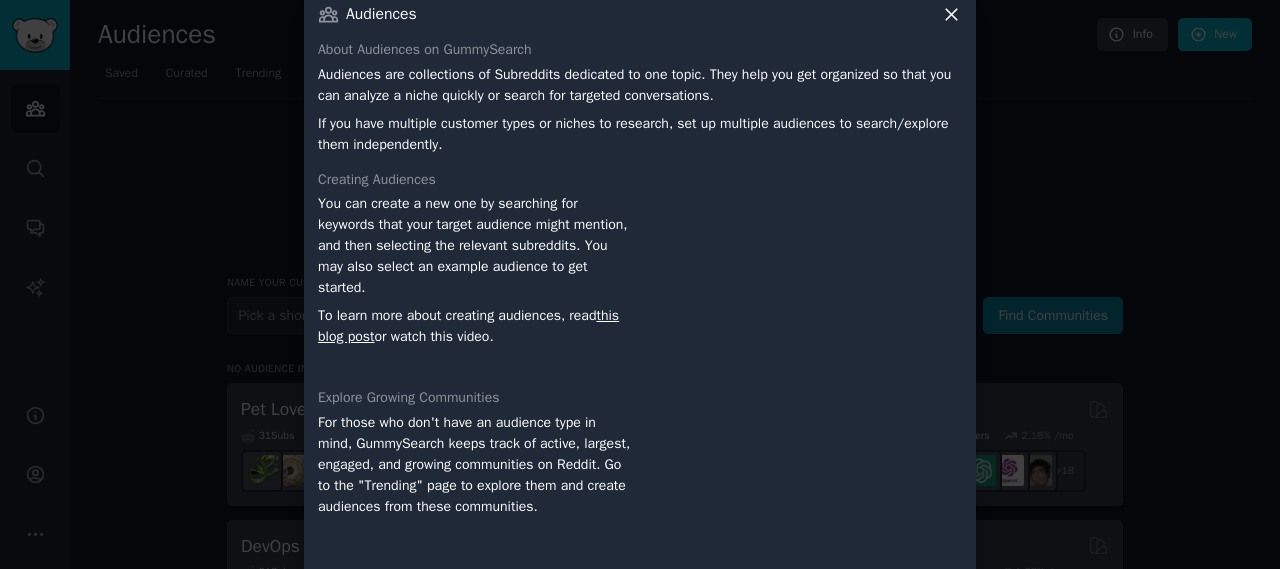 scroll, scrollTop: 0, scrollLeft: 0, axis: both 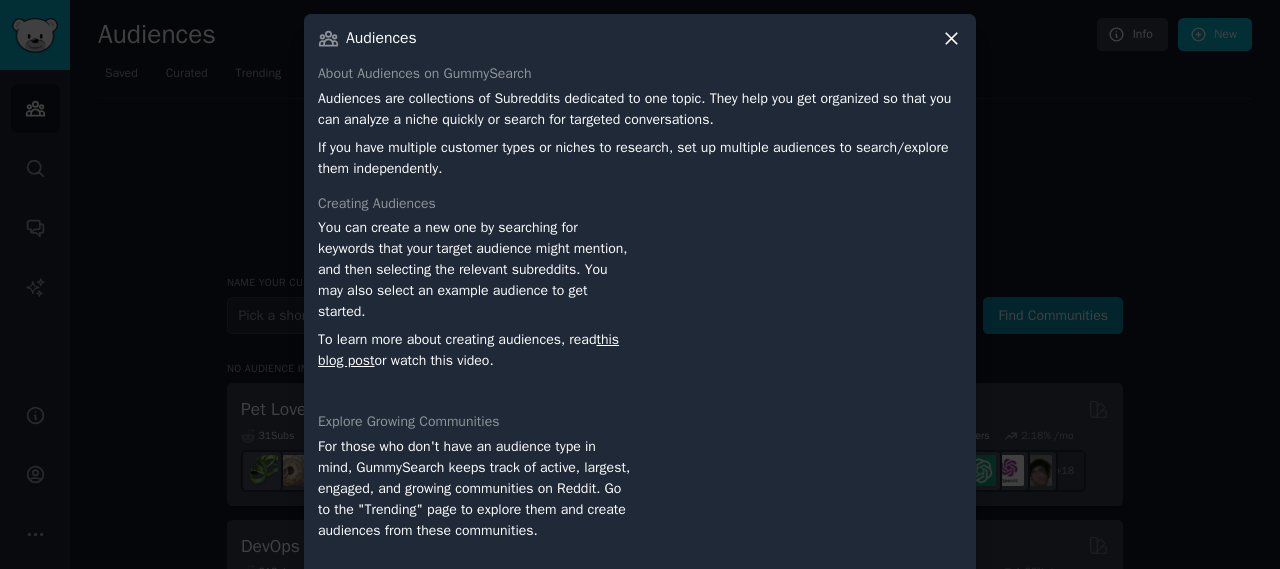 click 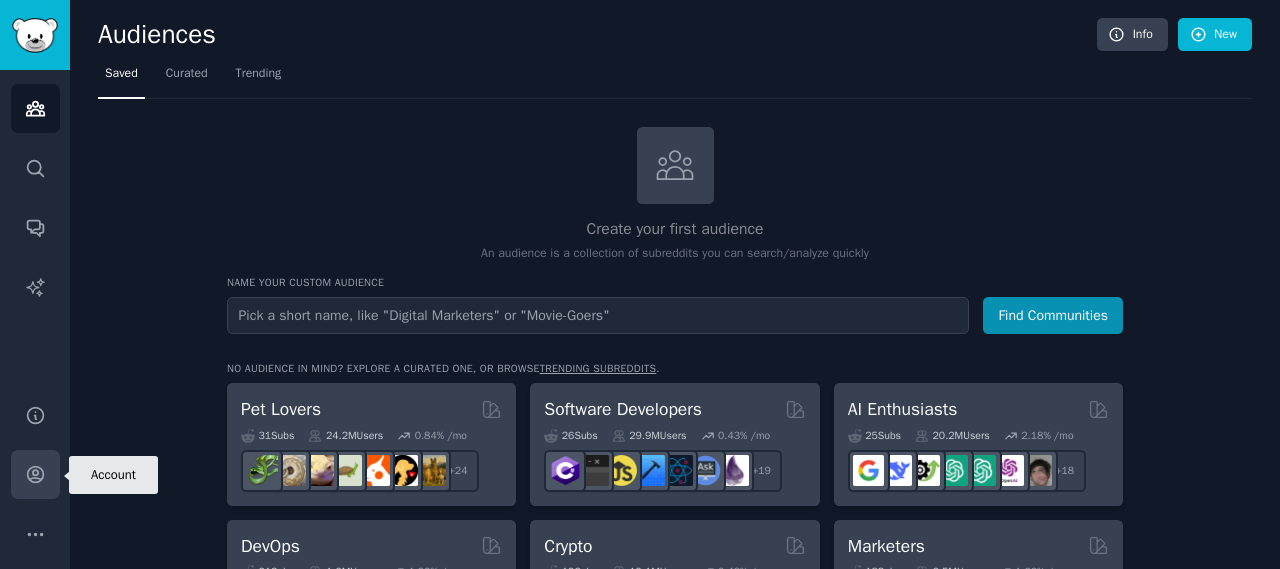 click 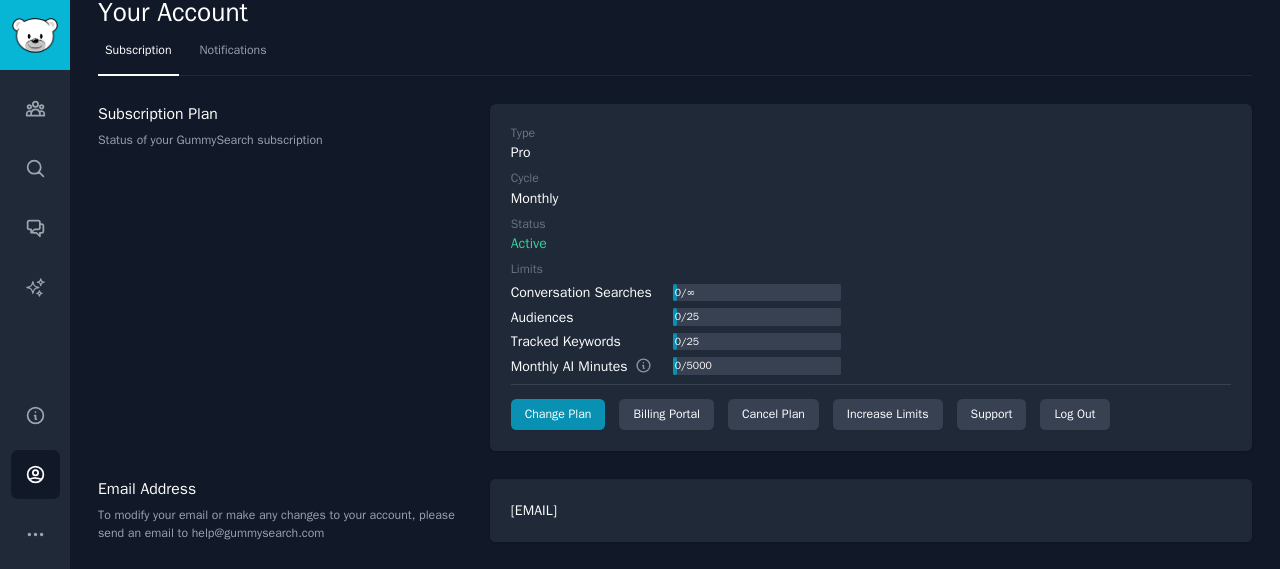 scroll, scrollTop: 0, scrollLeft: 0, axis: both 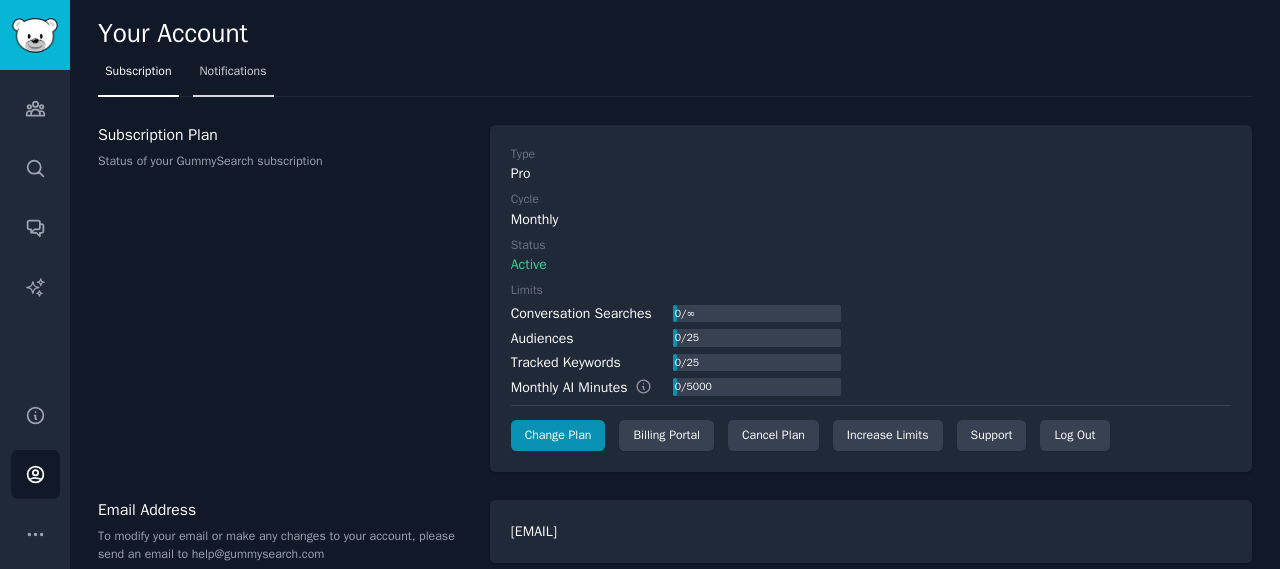 click on "Notifications" at bounding box center (233, 76) 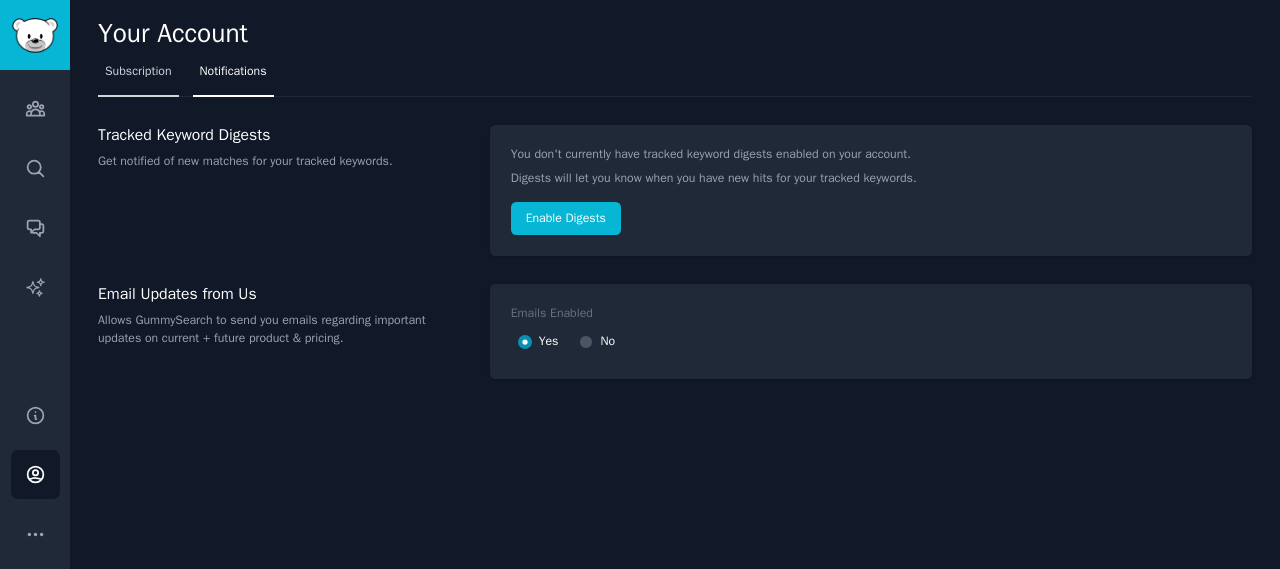 click on "Subscription" at bounding box center (138, 72) 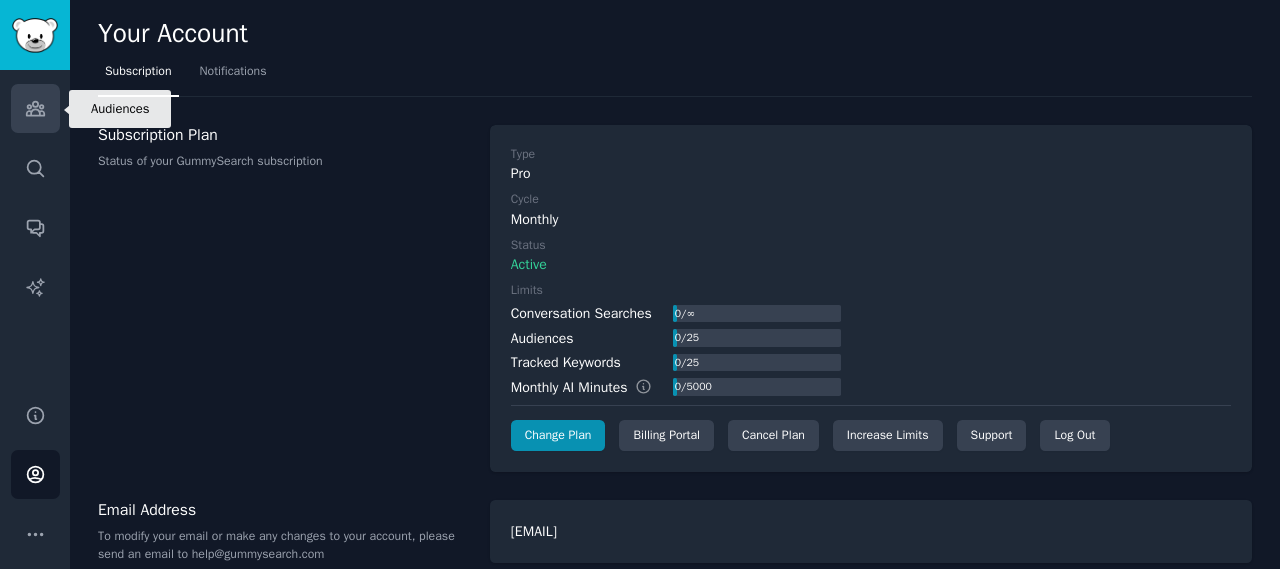 click 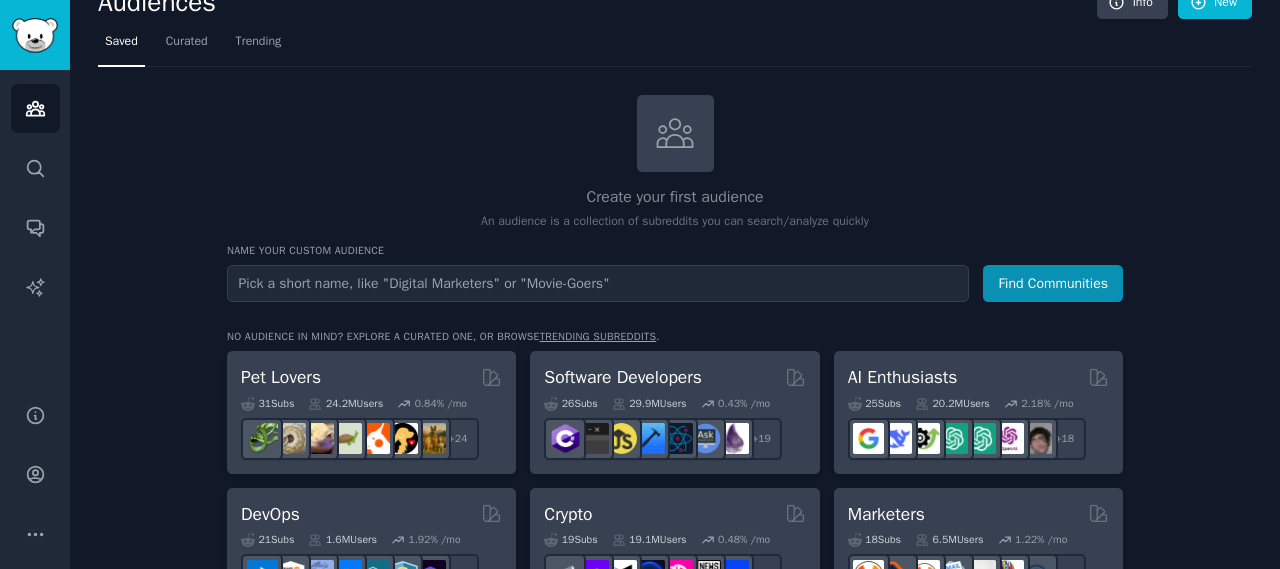 scroll, scrollTop: 0, scrollLeft: 0, axis: both 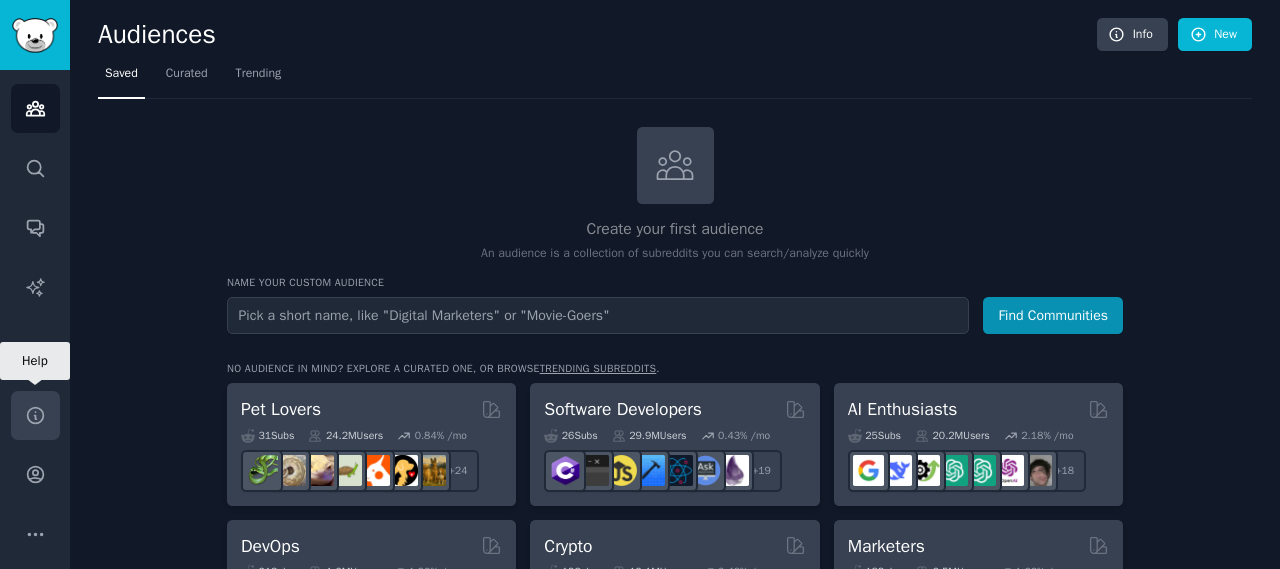 click on "Help" at bounding box center [35, 415] 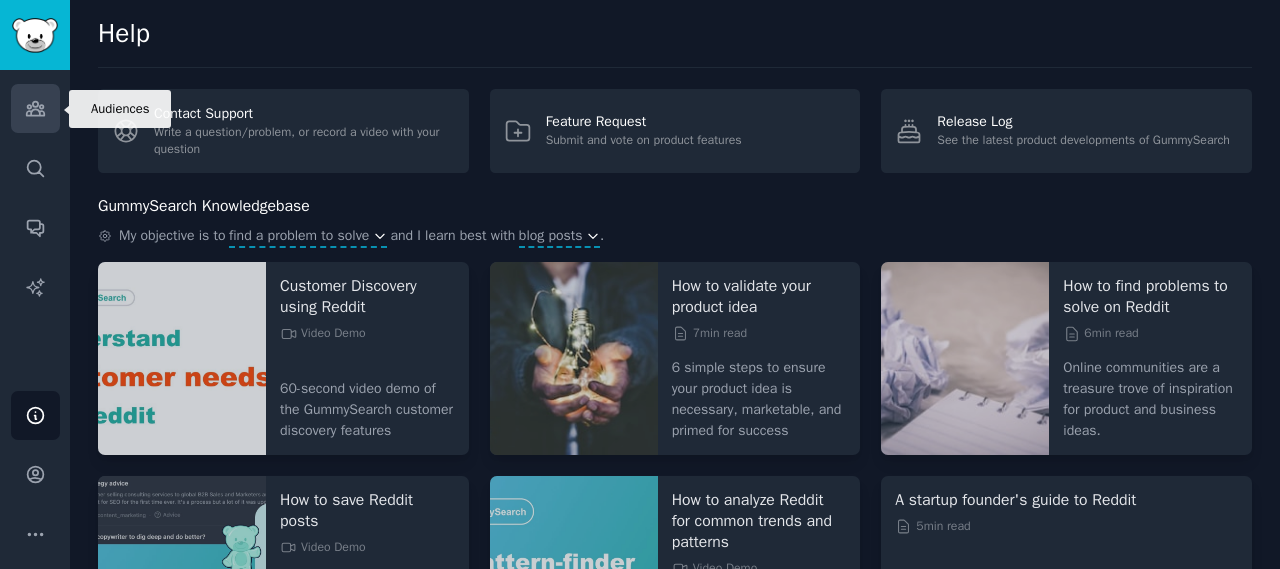 click 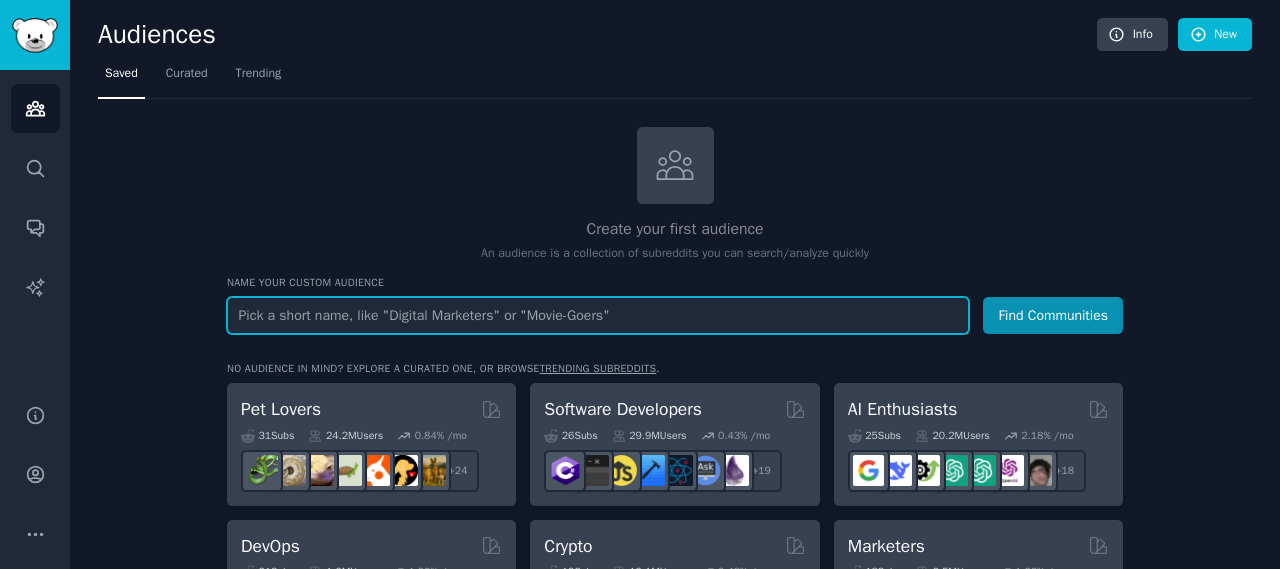 click at bounding box center (598, 315) 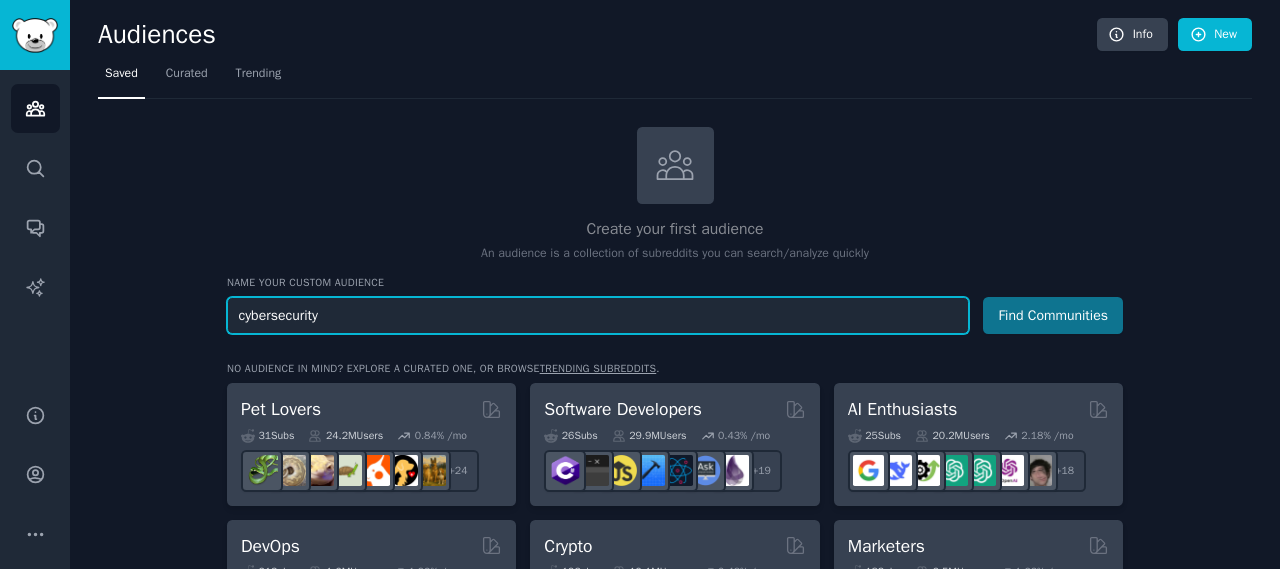 type on "cybersecurity" 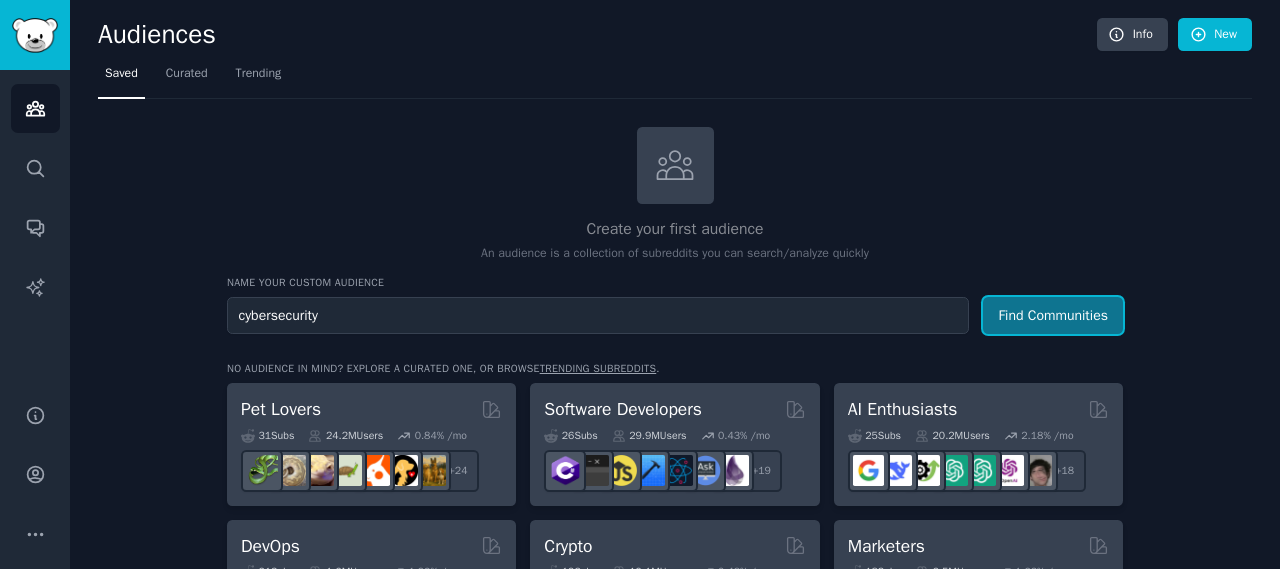click on "Find Communities" at bounding box center (1053, 315) 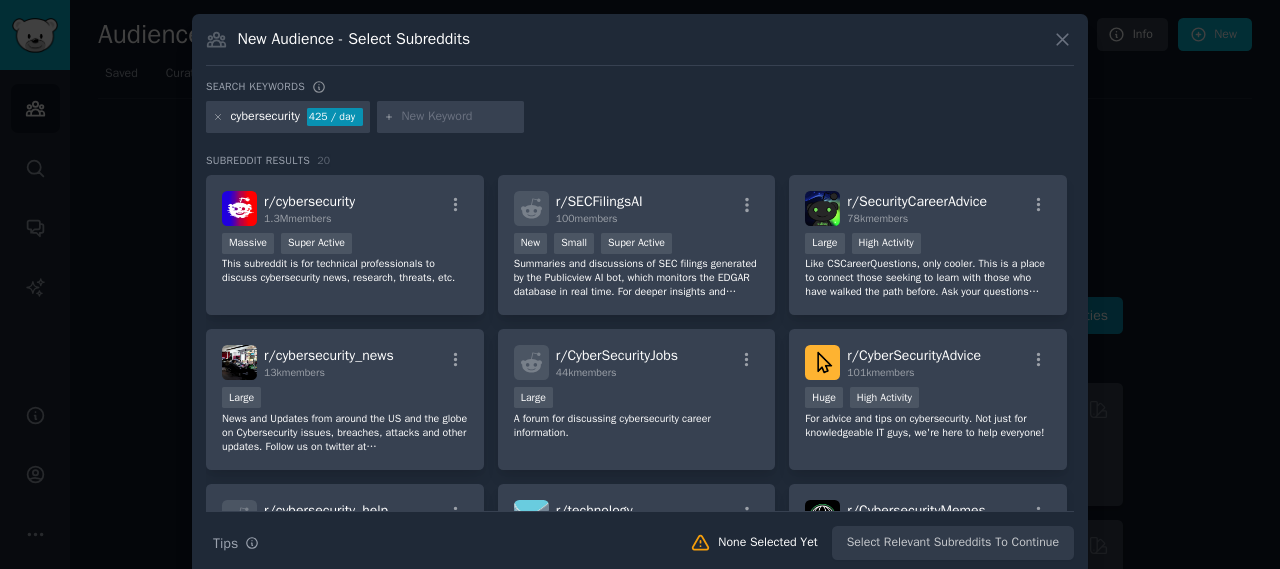 click at bounding box center [459, 117] 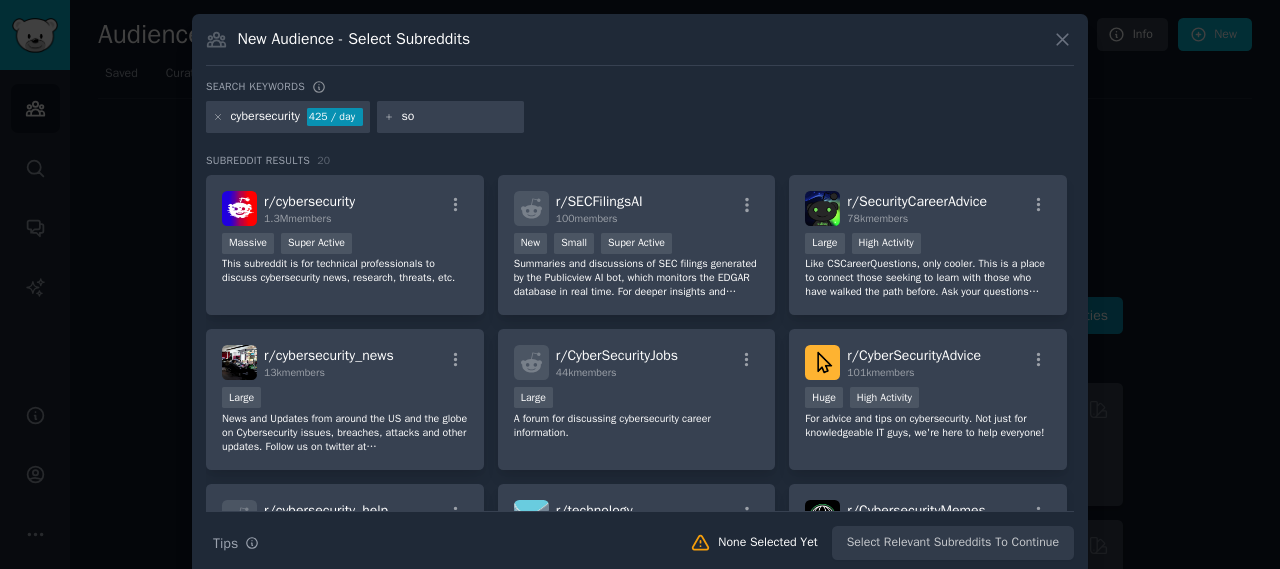 type on "soc" 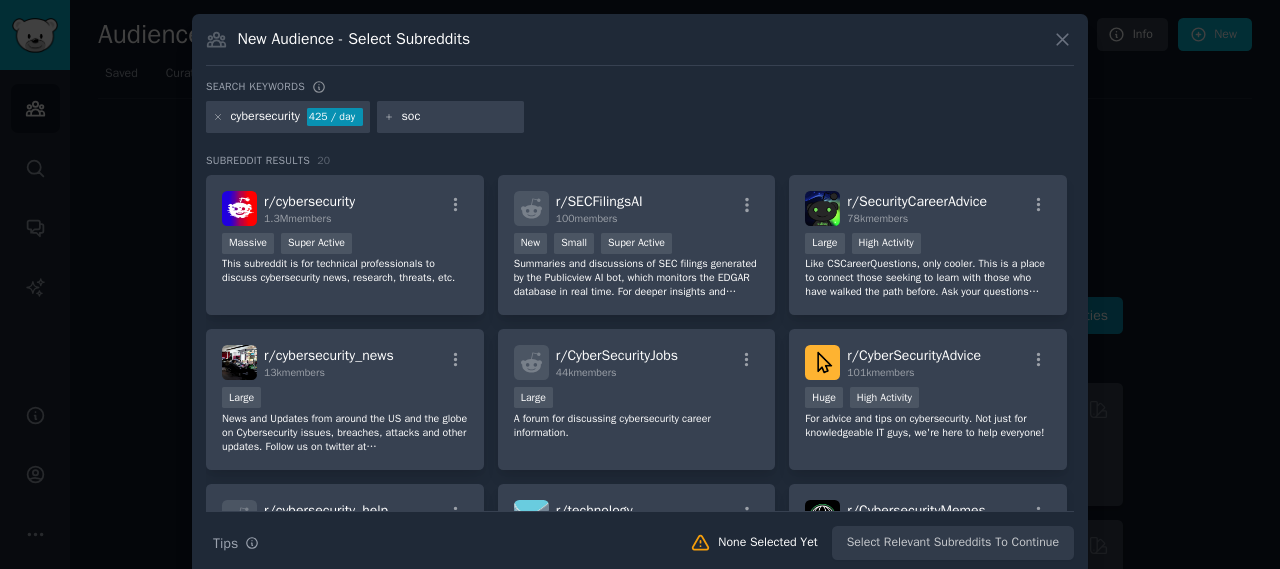 type 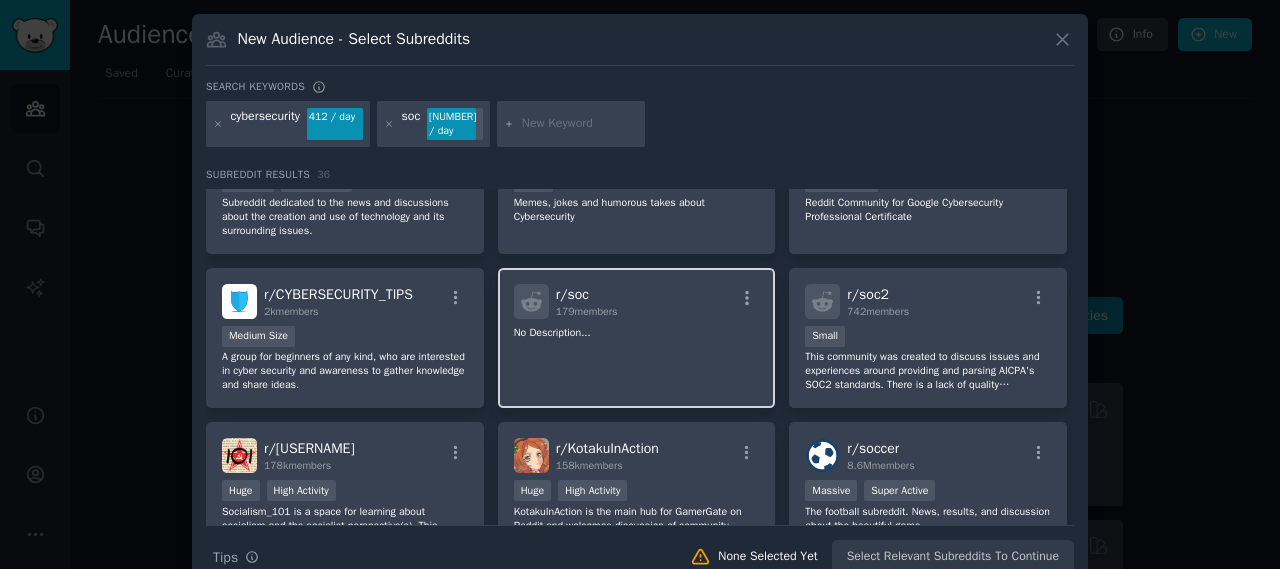 scroll, scrollTop: 552, scrollLeft: 0, axis: vertical 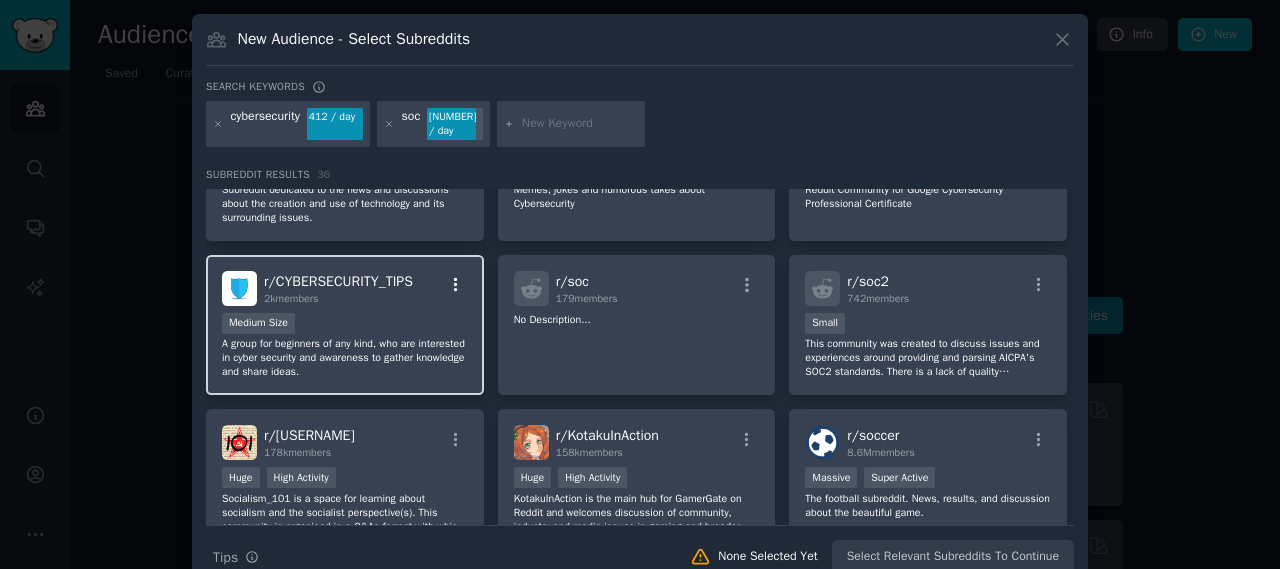 click at bounding box center (455, 288) 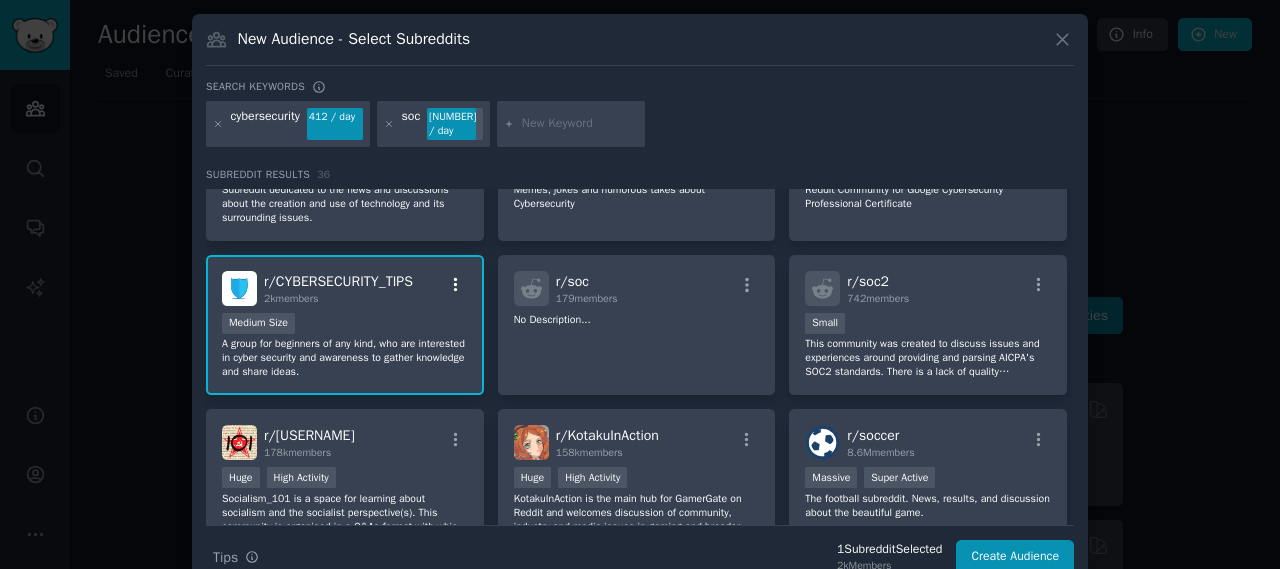 click 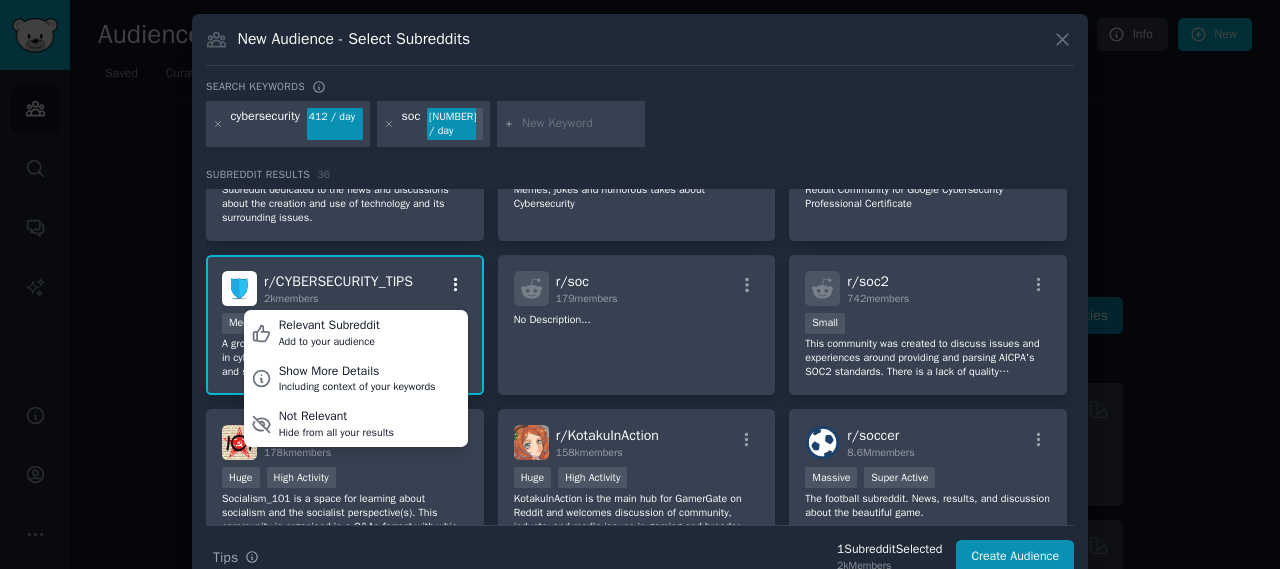 click 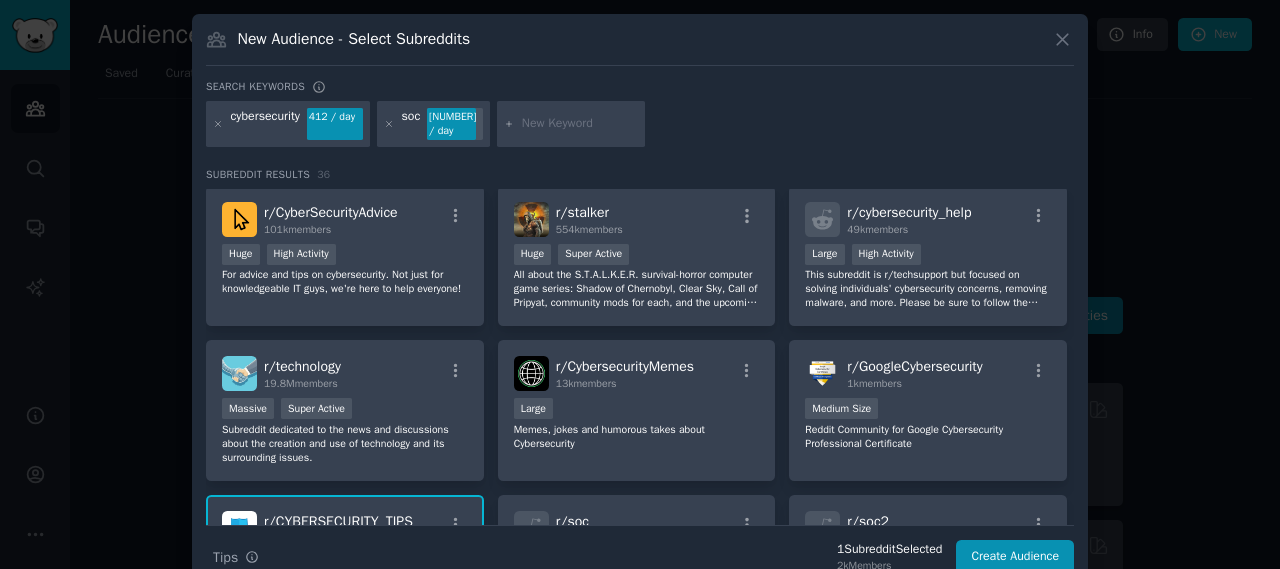 scroll, scrollTop: 252, scrollLeft: 0, axis: vertical 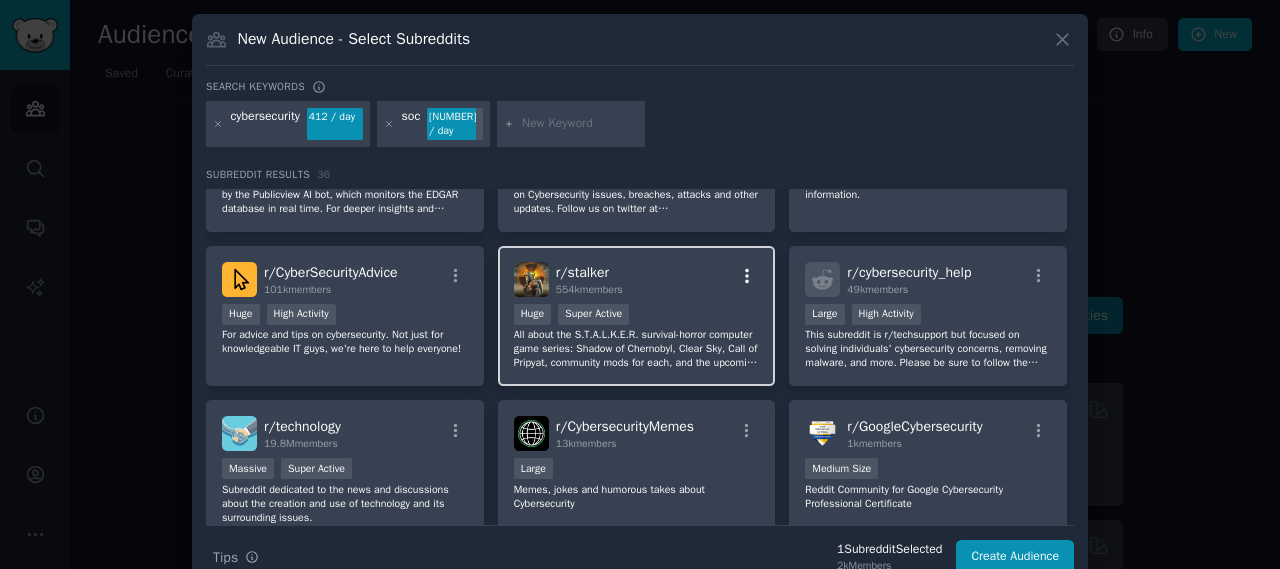 click 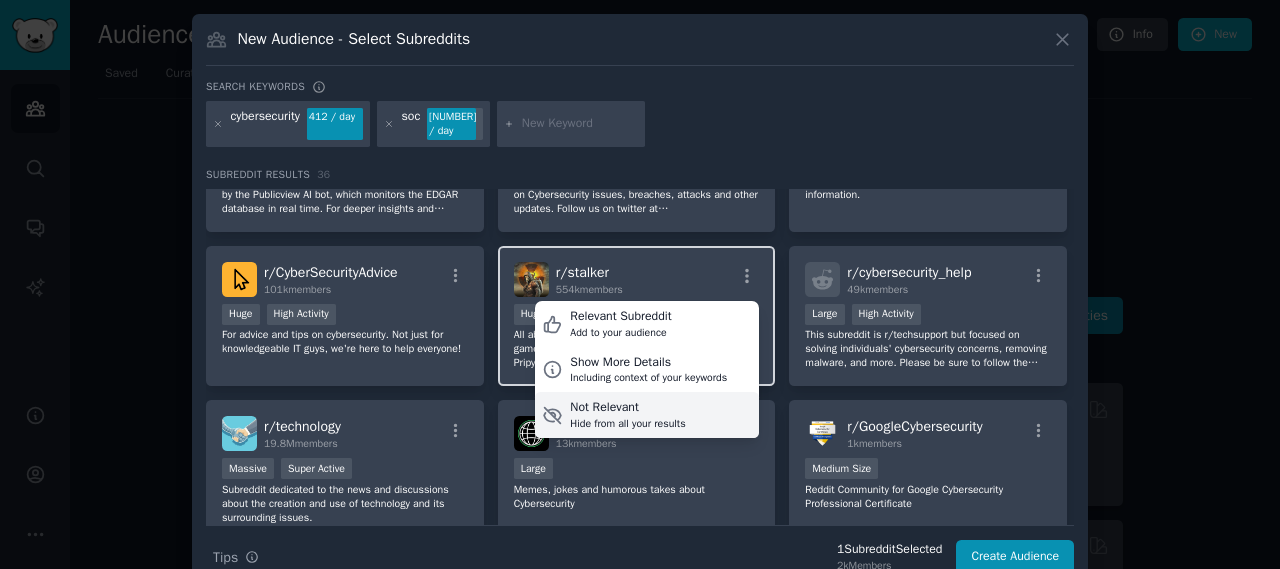 click on "Not Relevant" at bounding box center [627, 408] 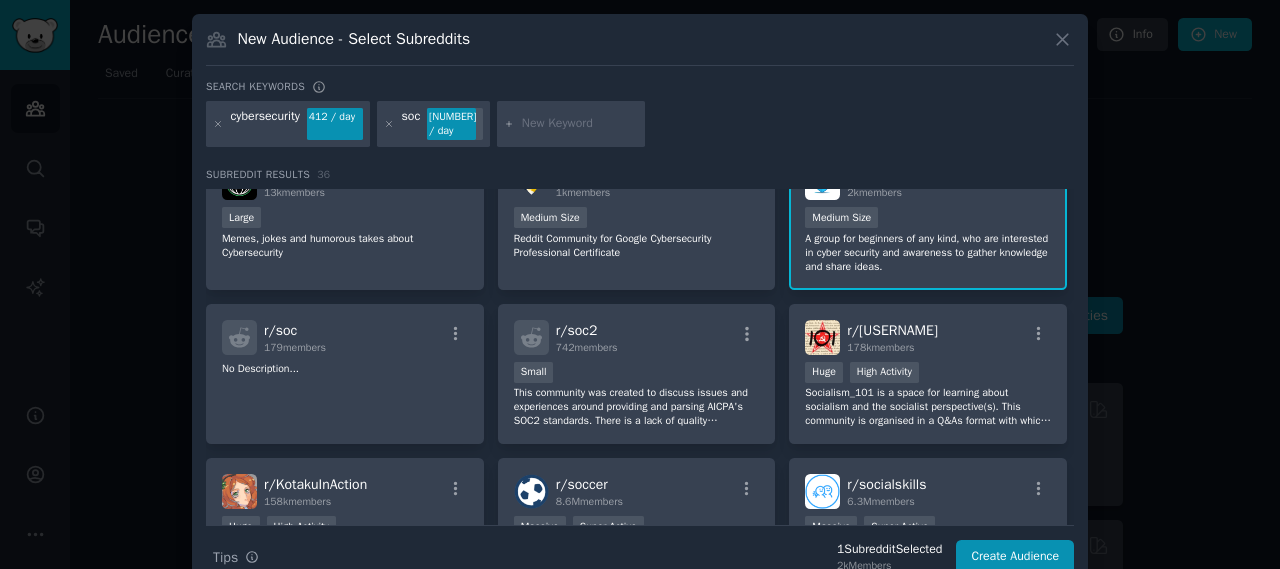 scroll, scrollTop: 352, scrollLeft: 0, axis: vertical 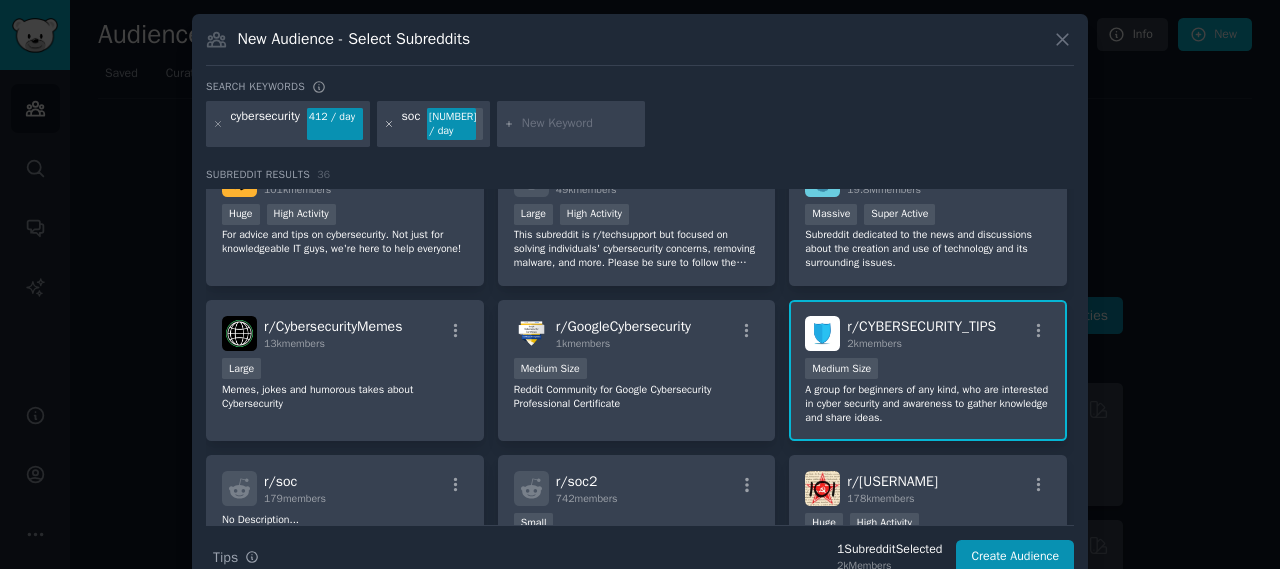 click 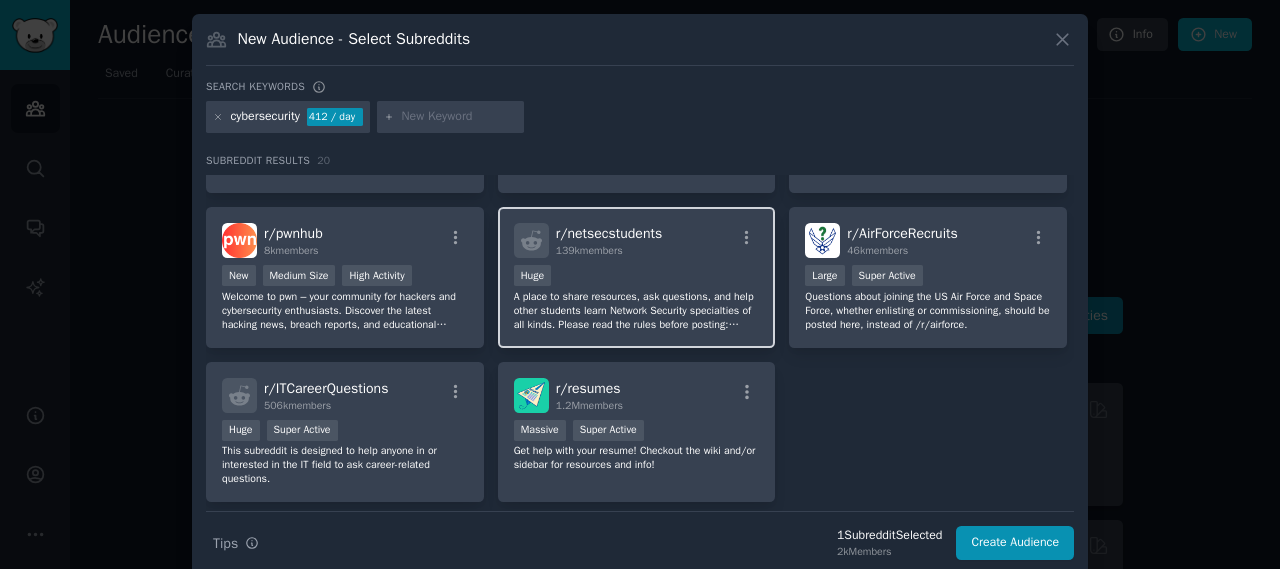 scroll, scrollTop: 801, scrollLeft: 0, axis: vertical 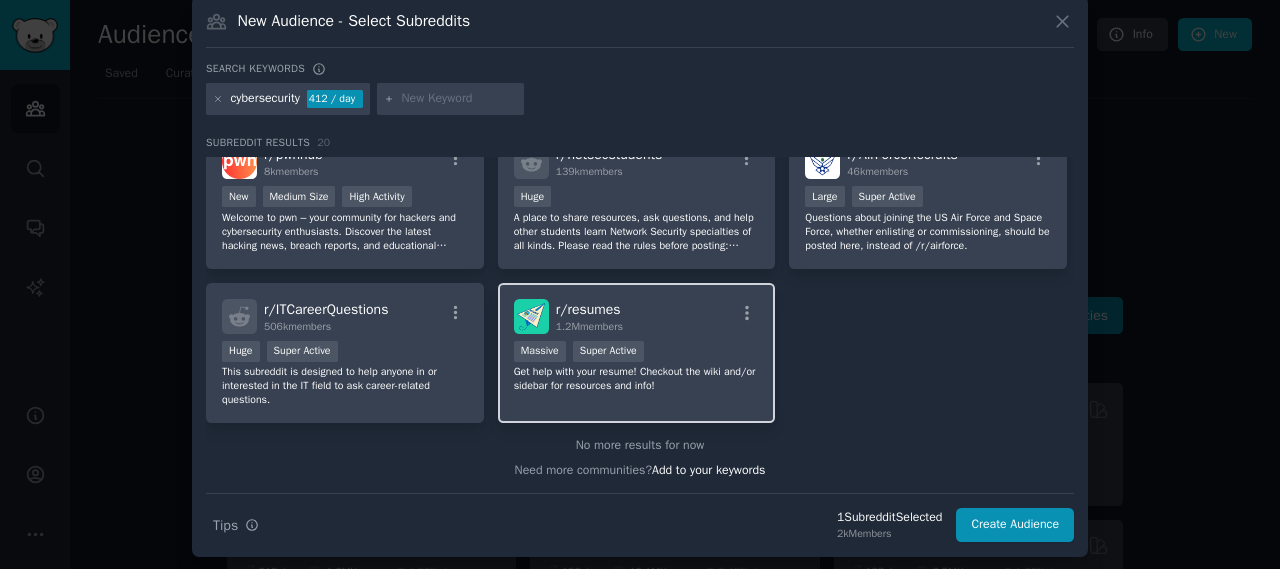 click on "r/ resumes" at bounding box center [588, 309] 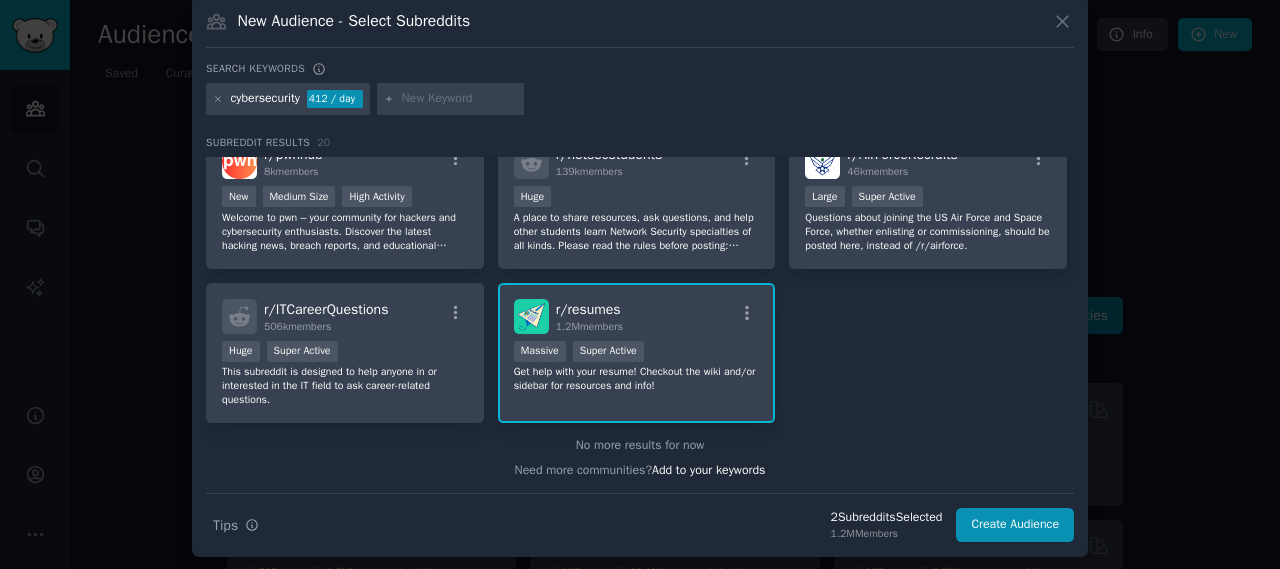 click on "r/ resumes" at bounding box center (588, 309) 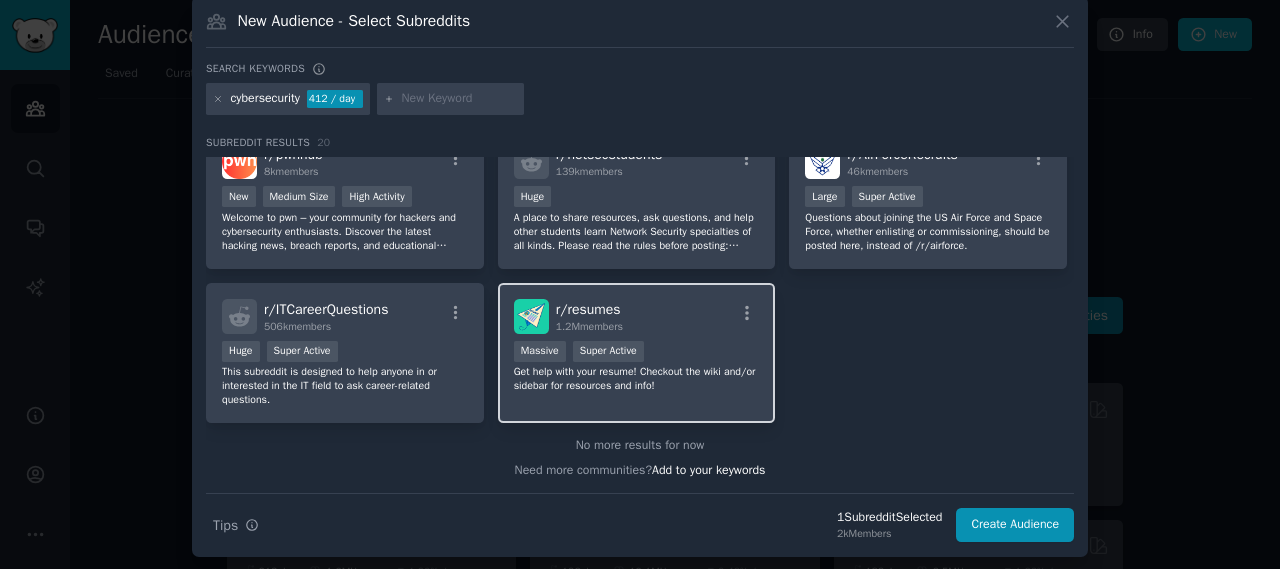 click on "r/ resumes" at bounding box center [588, 309] 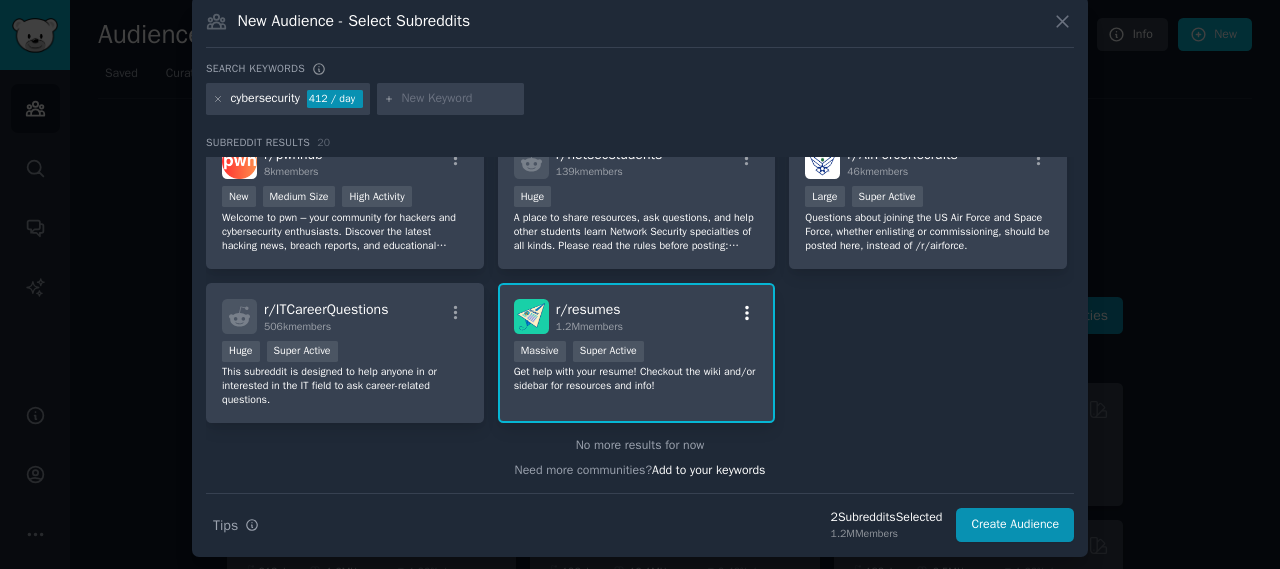 click 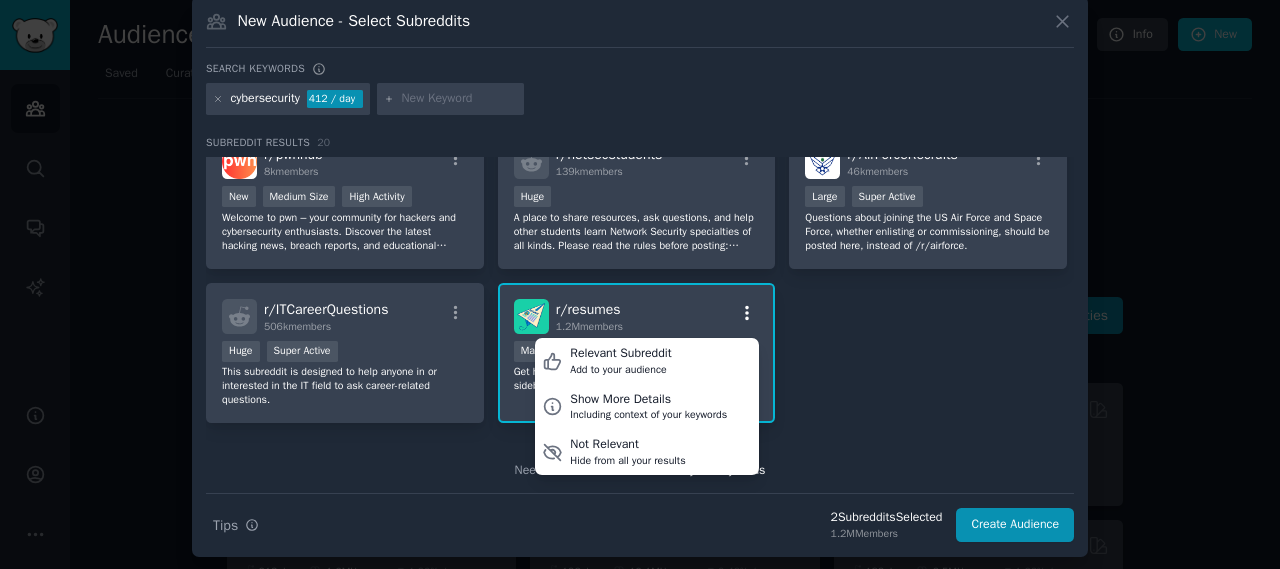 click 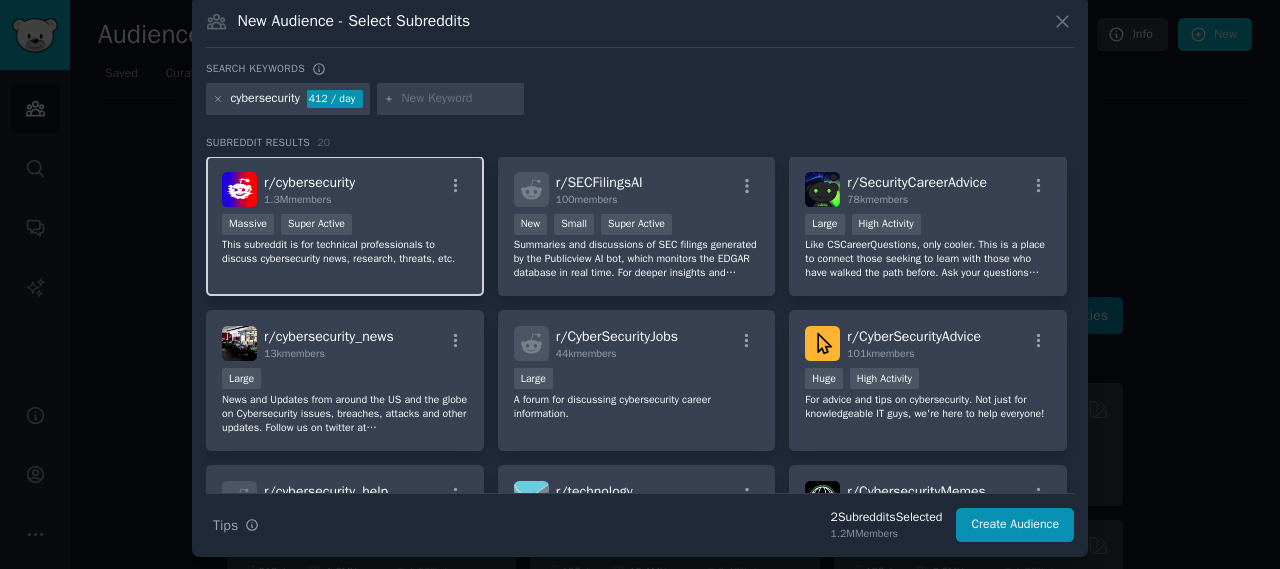 scroll, scrollTop: 0, scrollLeft: 0, axis: both 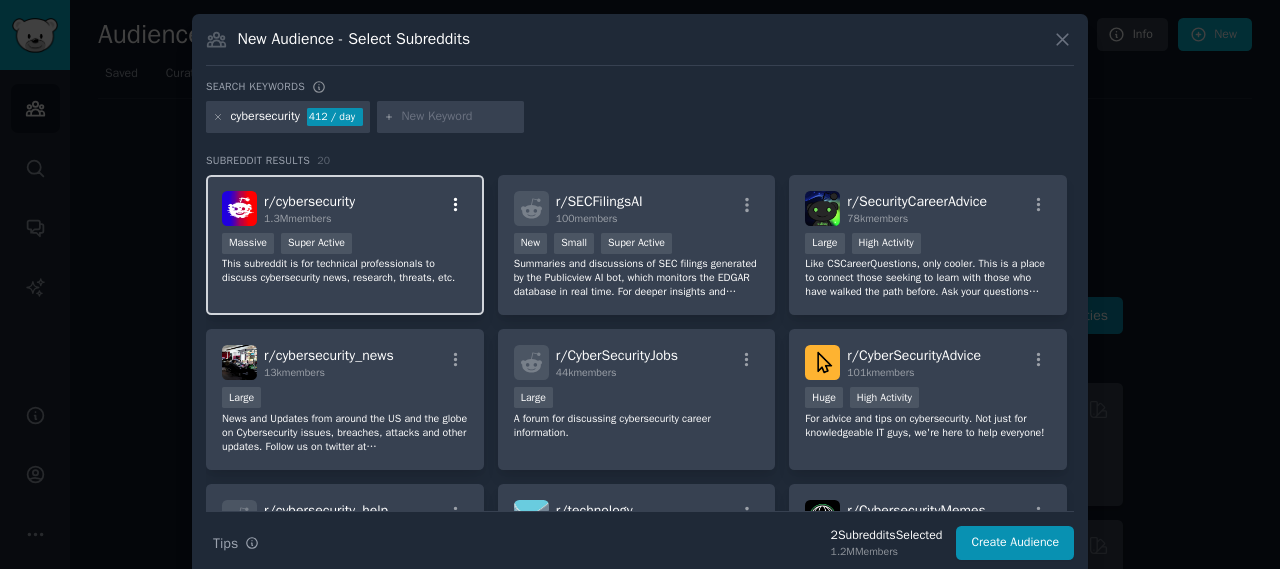 click 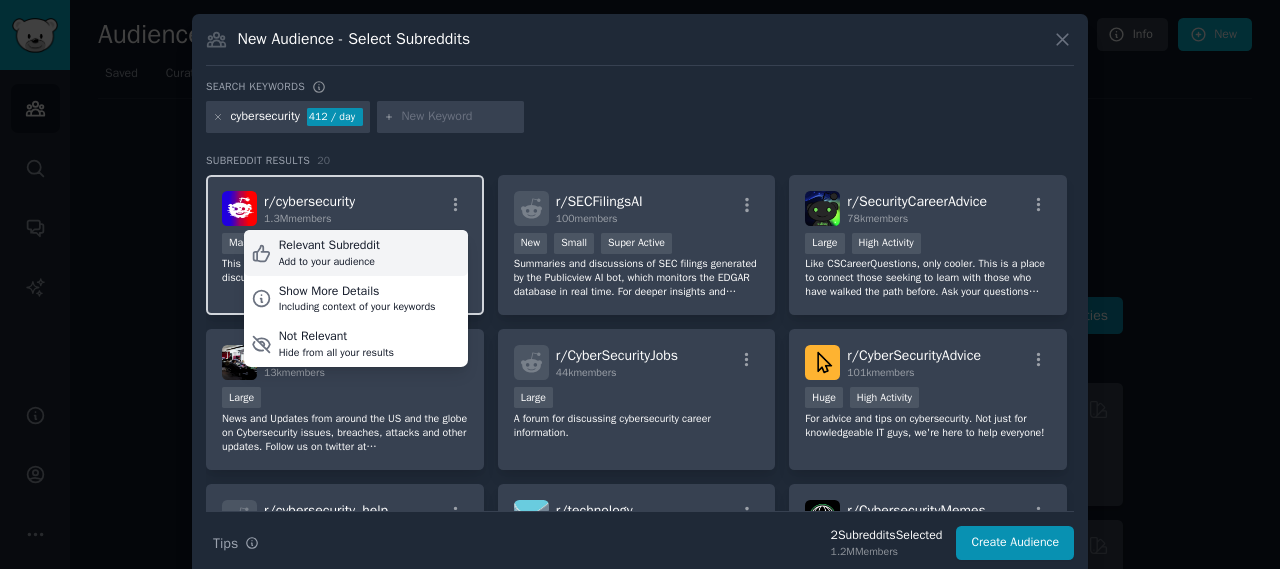 click on "Relevant Subreddit Add to your audience" at bounding box center (356, 253) 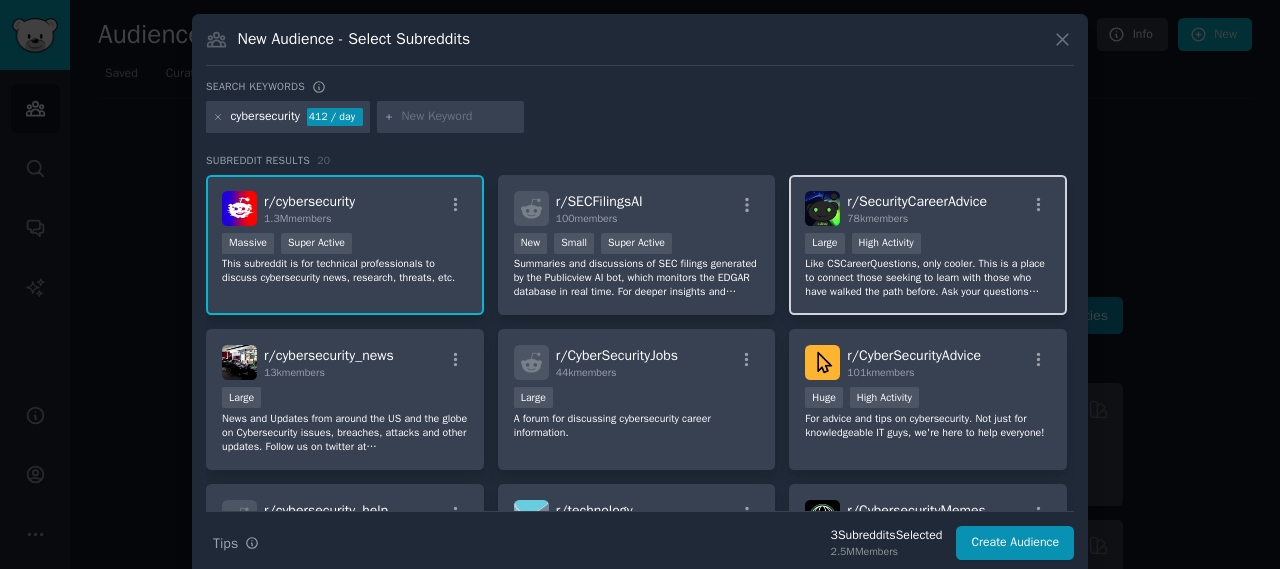 click on "r/ SecurityCareerAdvice [NUMBER]k  members >= 80th percentile for submissions / day Large High Activity Like CSCareerQuestions, only cooler. This is a place to connect those seeking to learn with those who have walked the path before. Ask your questions about cybersecurity careers here, and mentors can choose to answer as they have time.
Ask. Mentor. Grow." at bounding box center [928, 245] 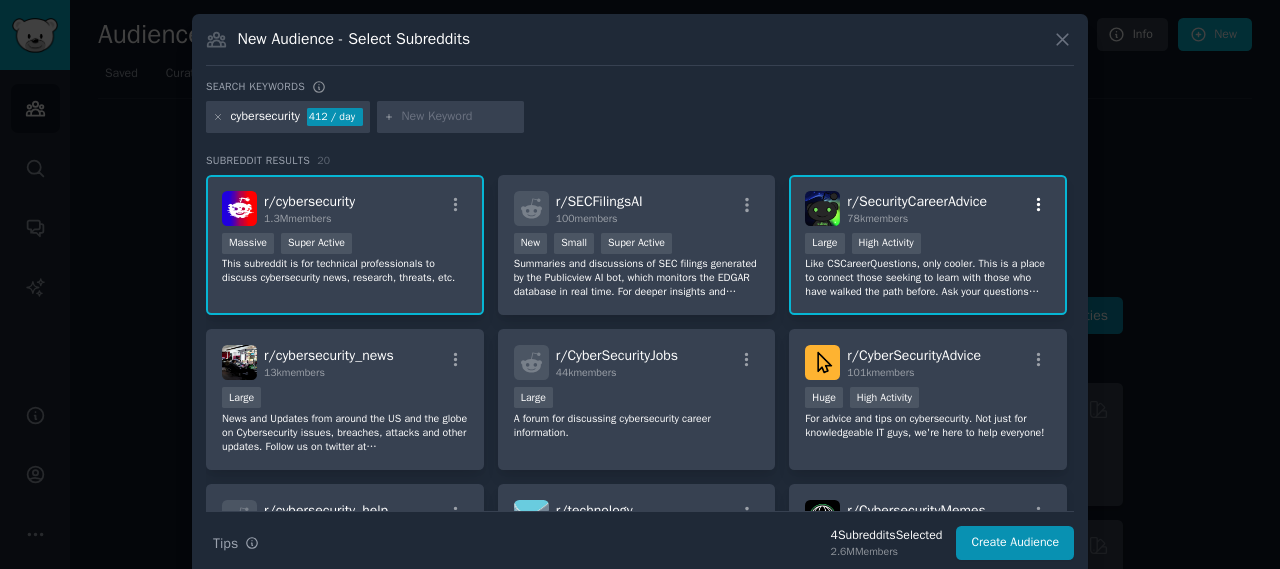 click 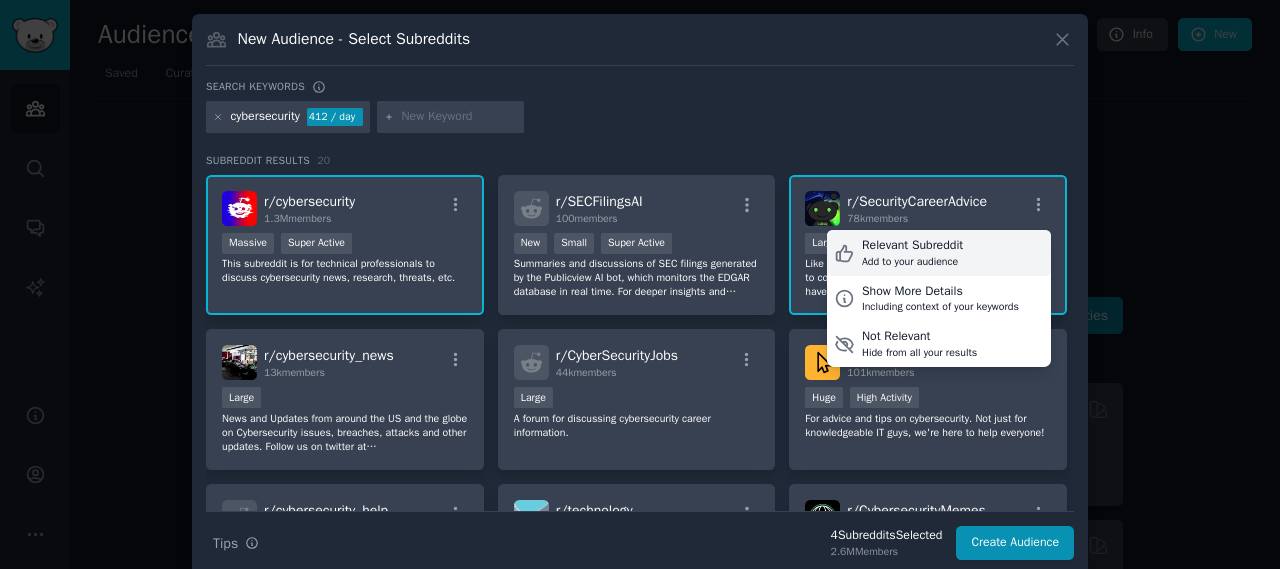 click on "Relevant Subreddit Add to your audience" at bounding box center [939, 253] 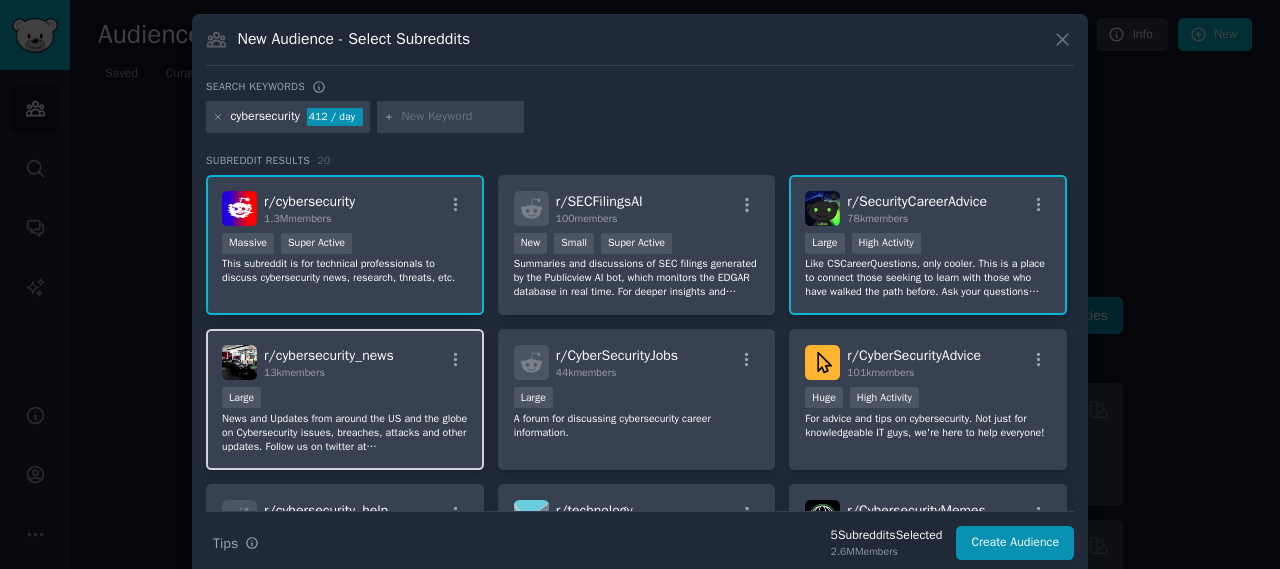 click on "r/ cybersecurity_news 13k  members 10,000 - 100,000 members Large News and Updates from around the US and the globe on Cybersecurity issues, breaches, attacks and other updates.
Follow us on twitter at https://twitter.com/rcybersecnews" at bounding box center (345, 399) 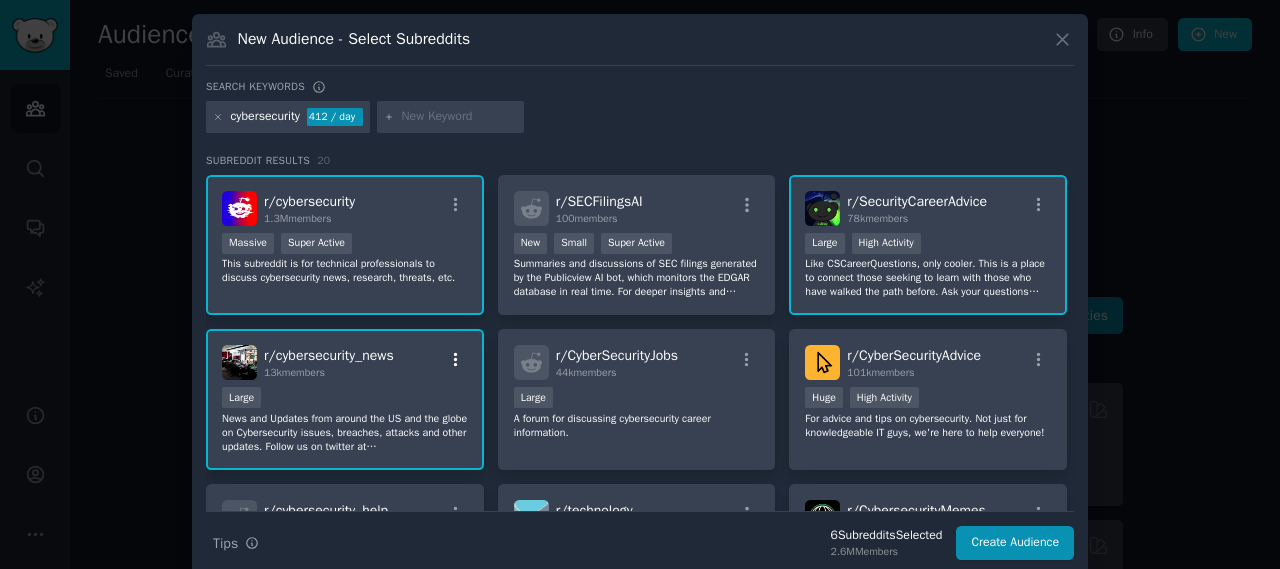 click 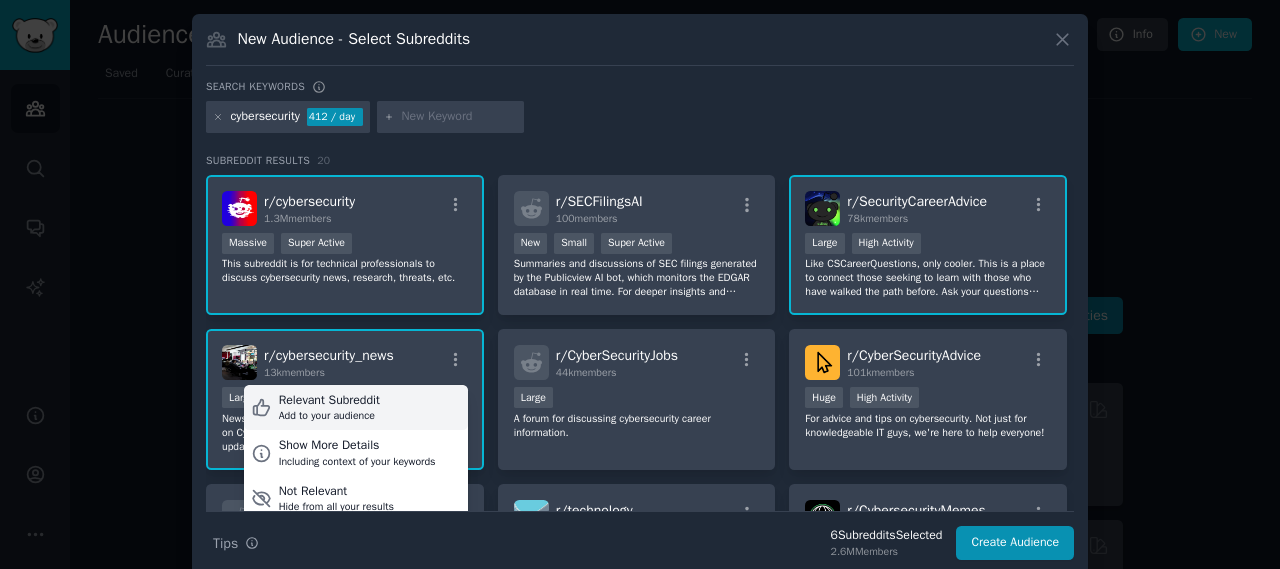 click on "Relevant Subreddit Add to your audience" at bounding box center (356, 408) 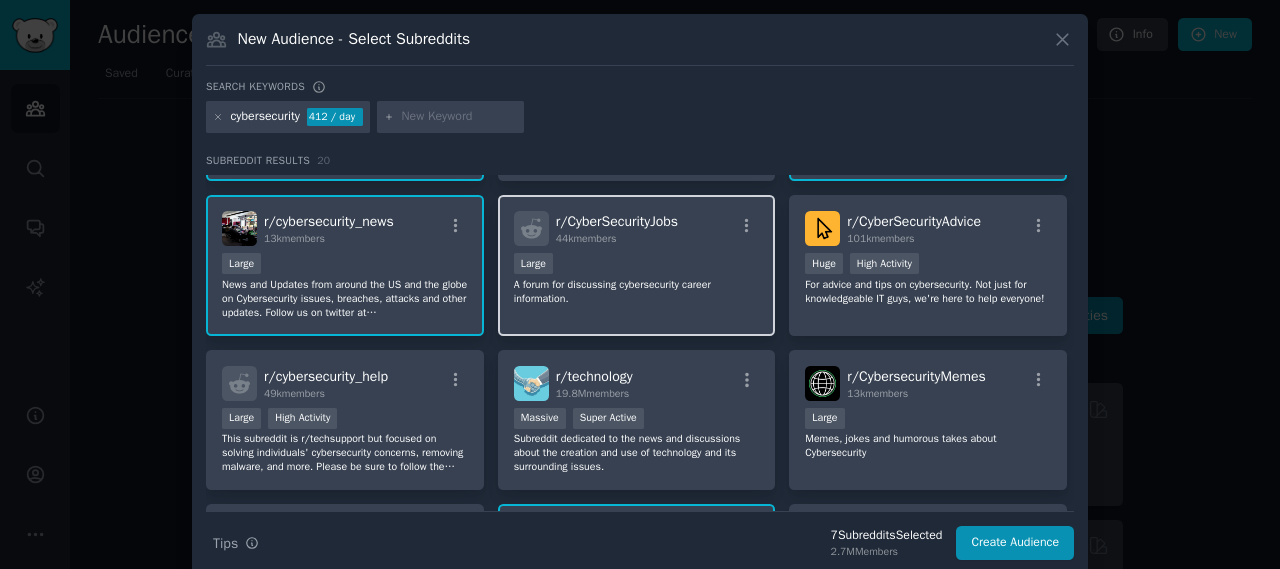 scroll, scrollTop: 0, scrollLeft: 0, axis: both 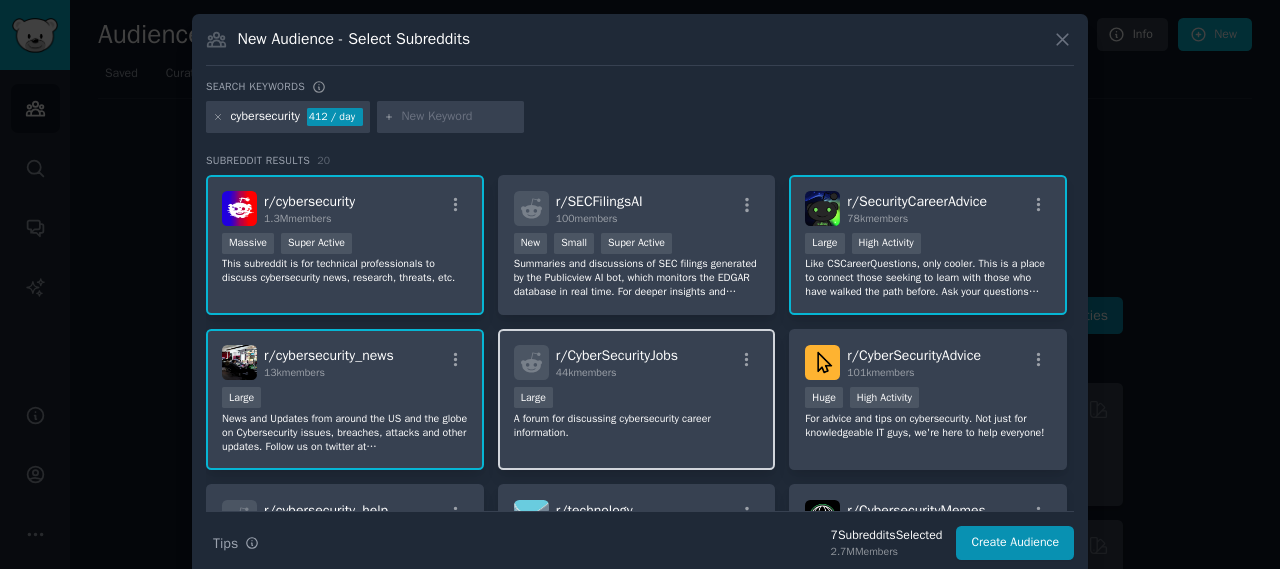 click on "44k  members" at bounding box center [617, 373] 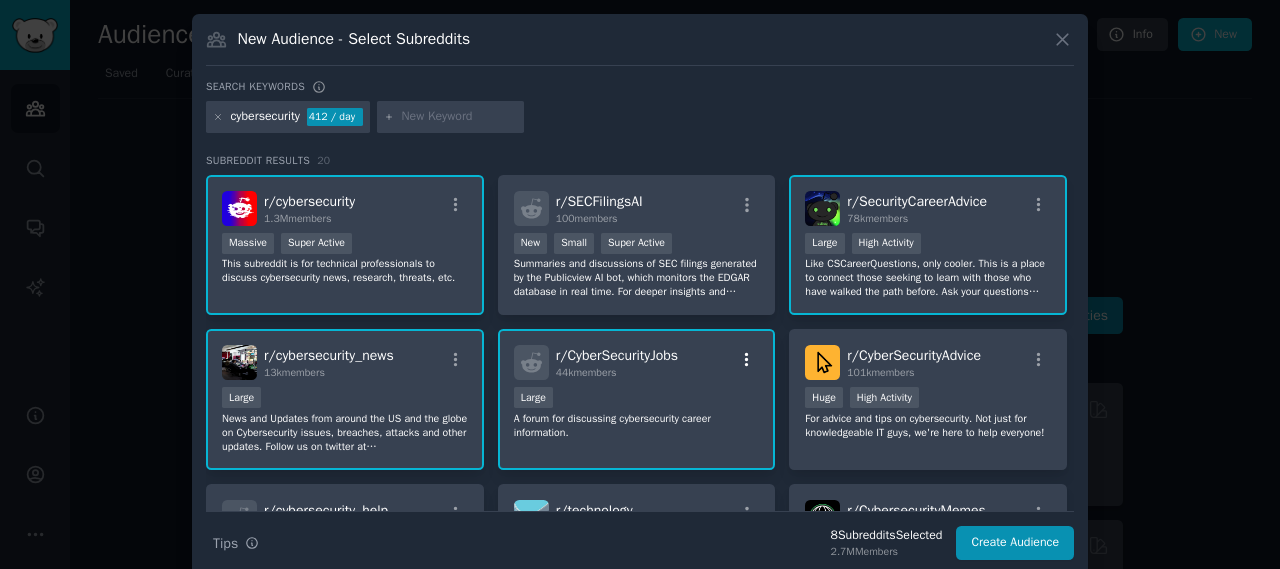 click 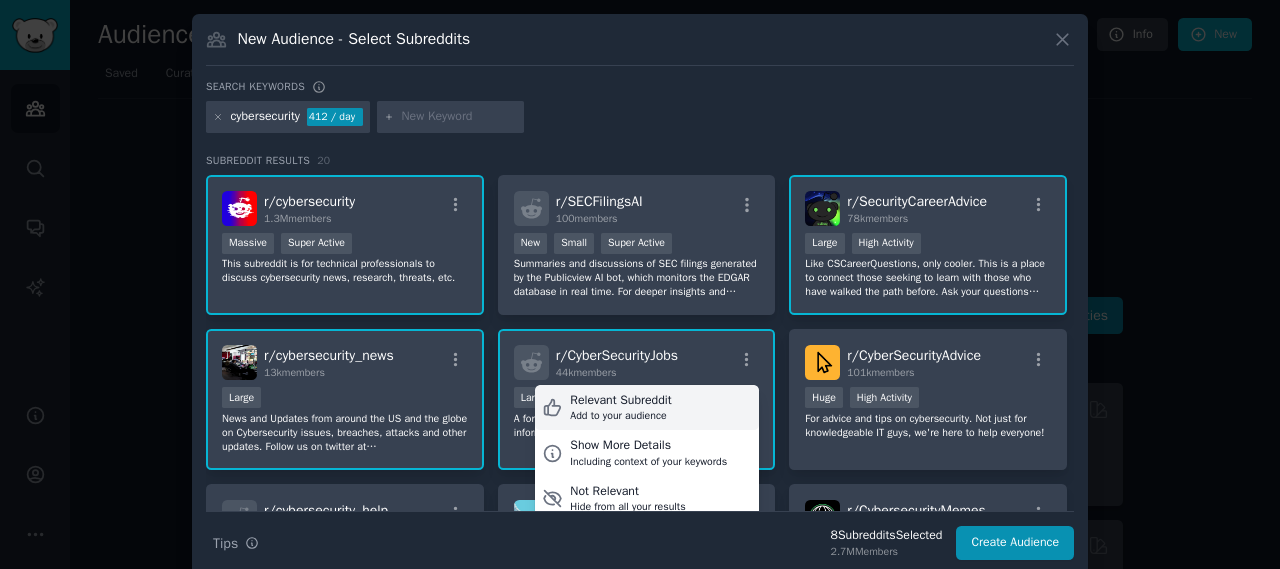 click on "Relevant Subreddit Add to your audience" at bounding box center [647, 408] 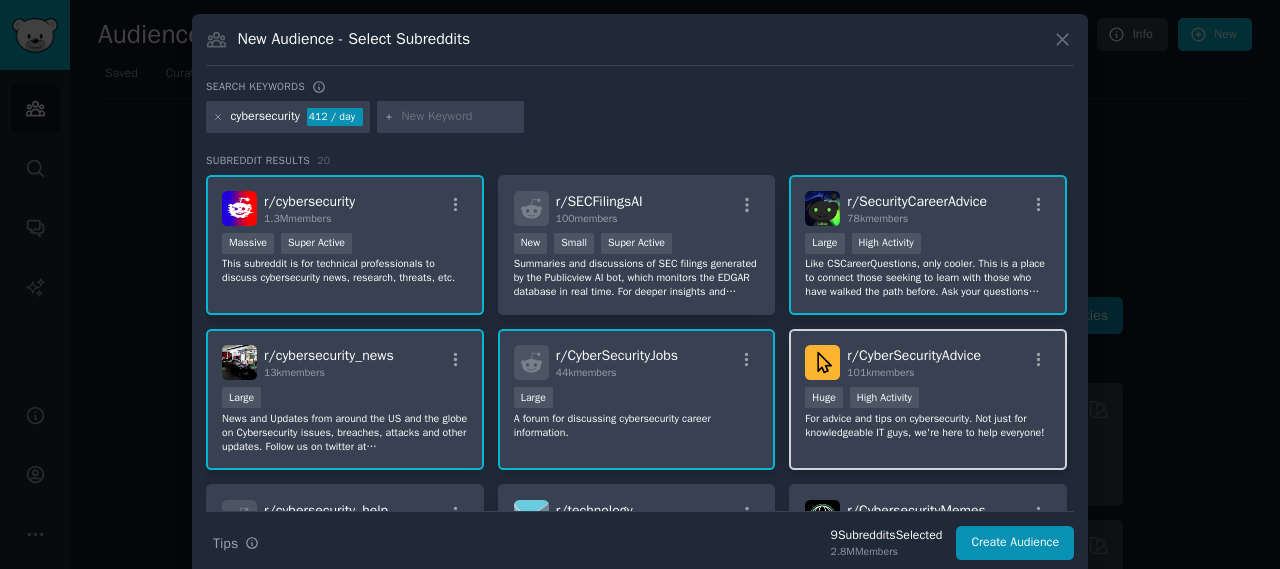 click on "For advice and tips on cybersecurity. Not just for knowledgeable IT guys, we're here to help everyone!" at bounding box center (928, 426) 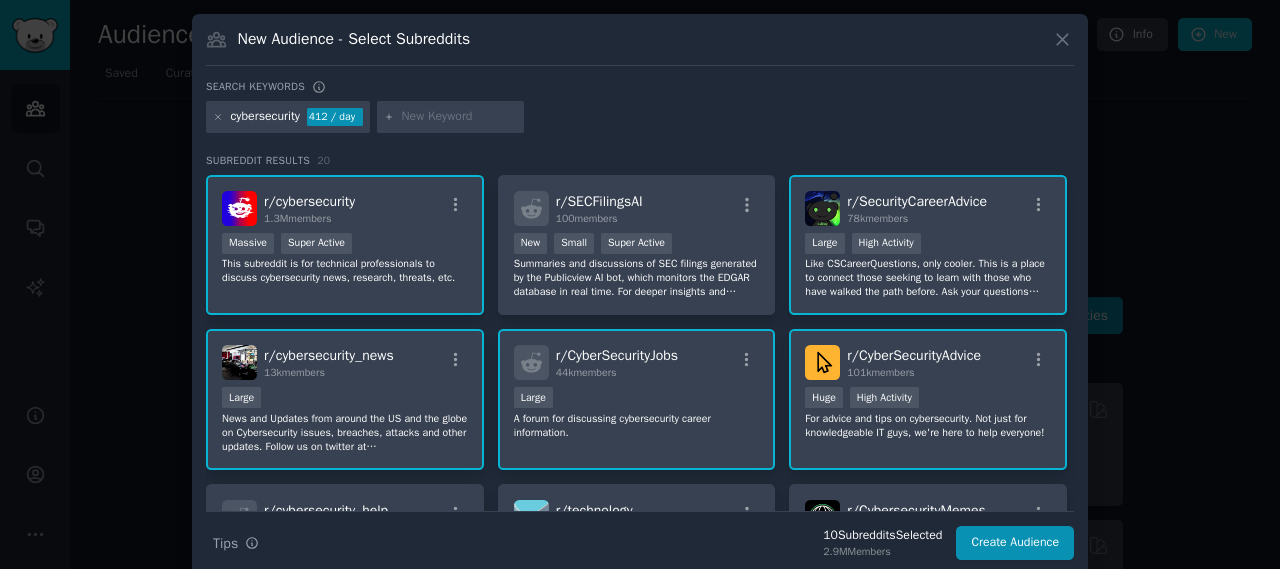 click on "r/ CyberSecurityAdvice 101k  members" at bounding box center (928, 362) 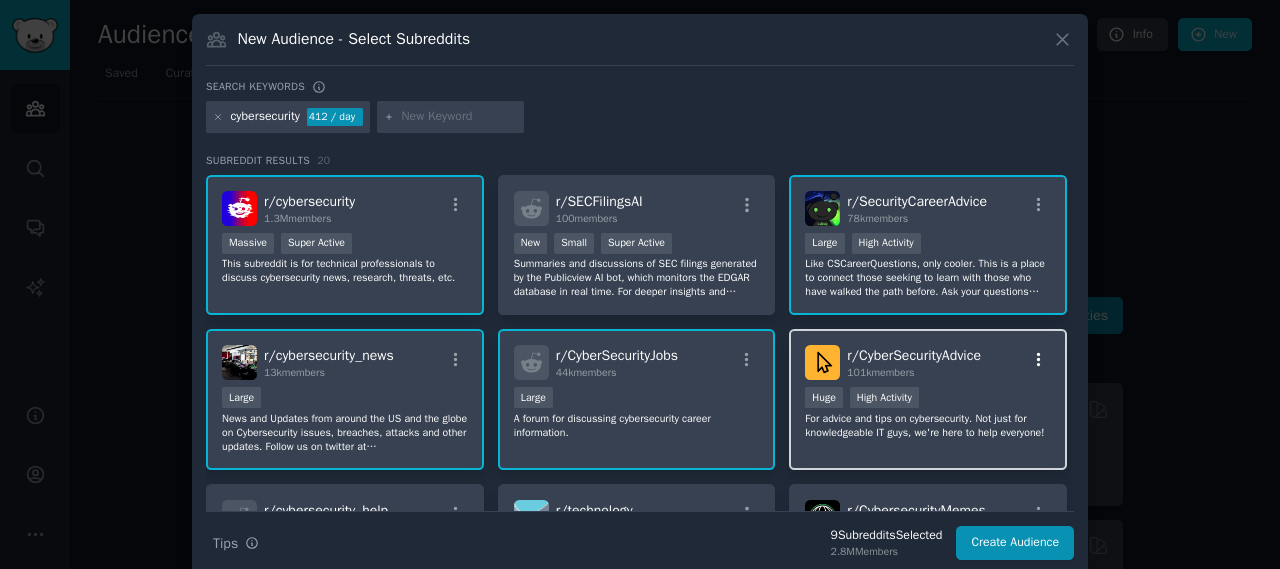 click 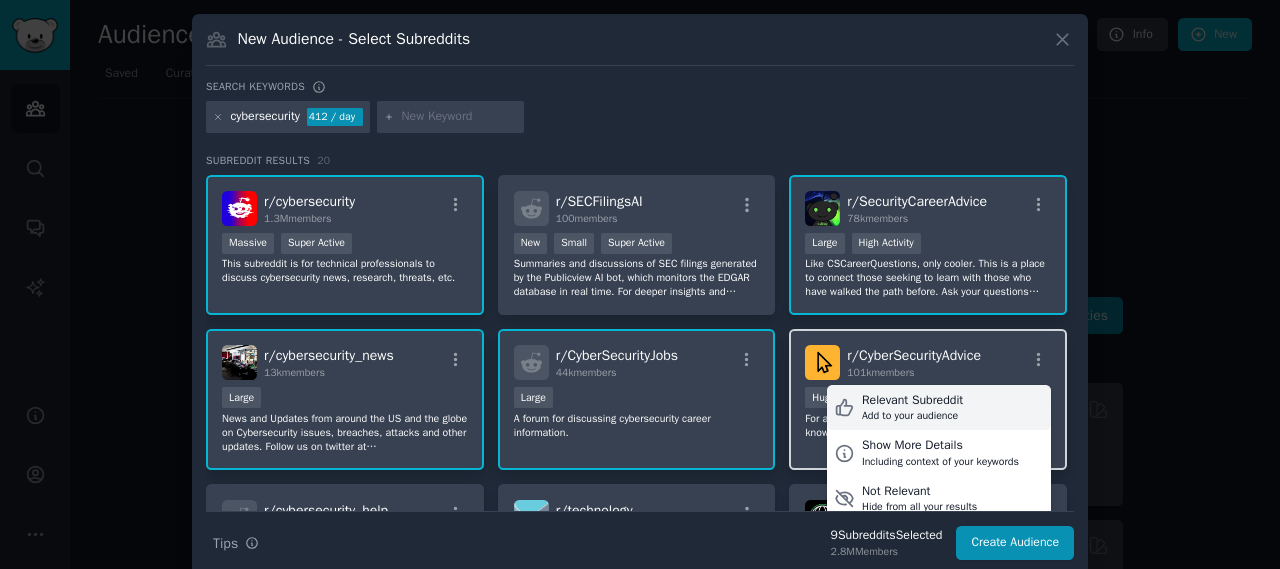 click on "Relevant Subreddit Add to your audience" at bounding box center (939, 408) 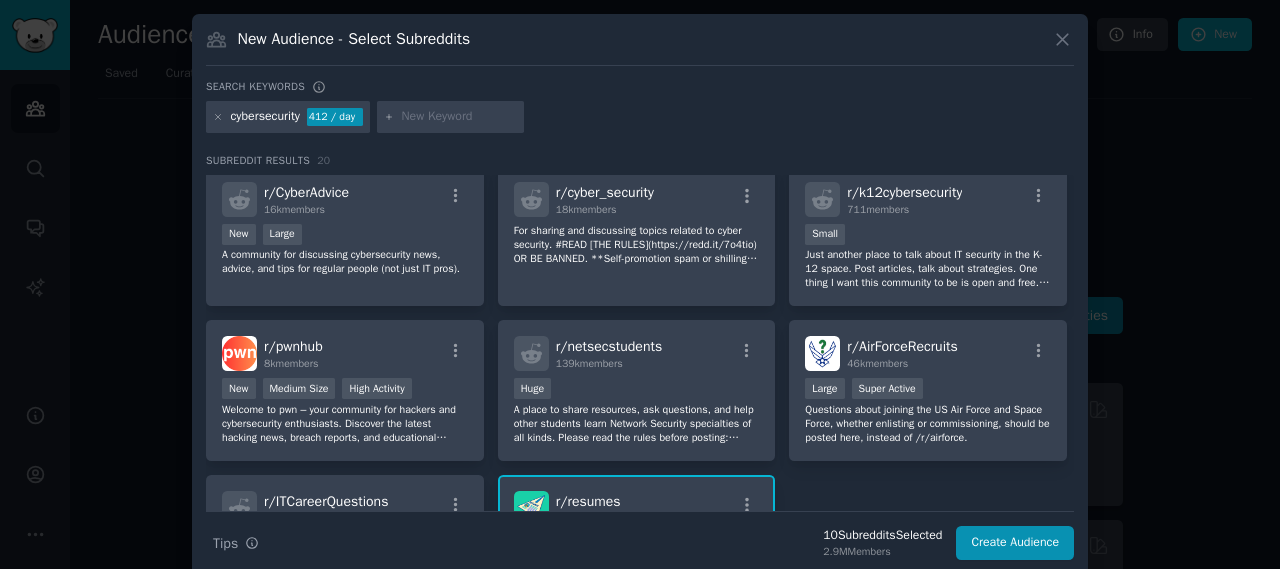 scroll, scrollTop: 801, scrollLeft: 0, axis: vertical 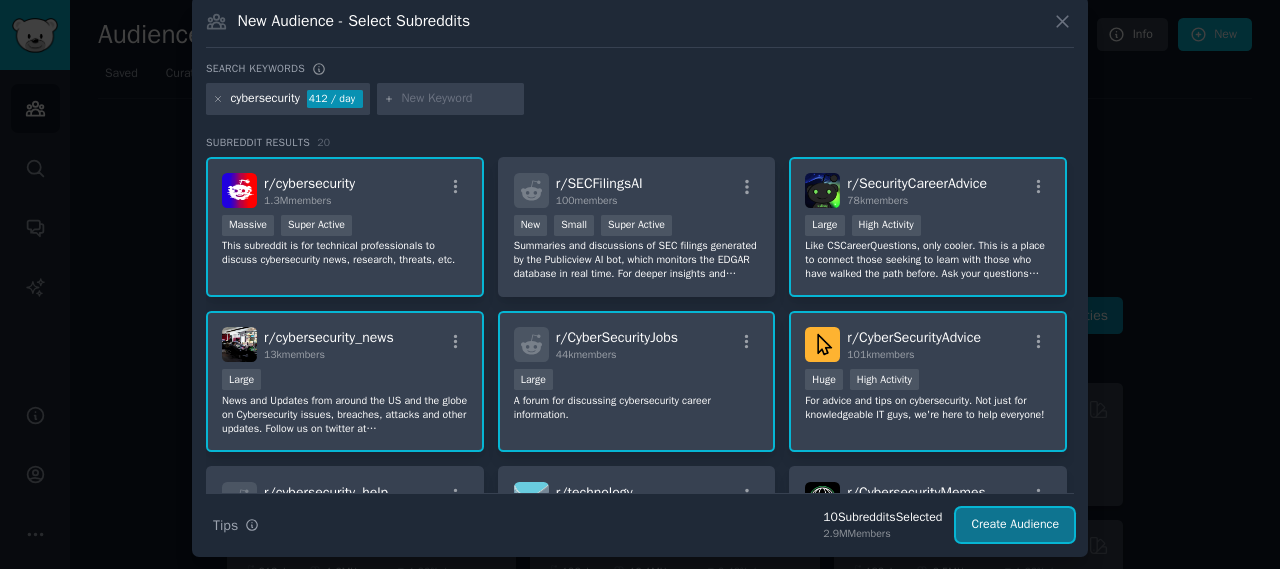click on "Create Audience" at bounding box center (1015, 525) 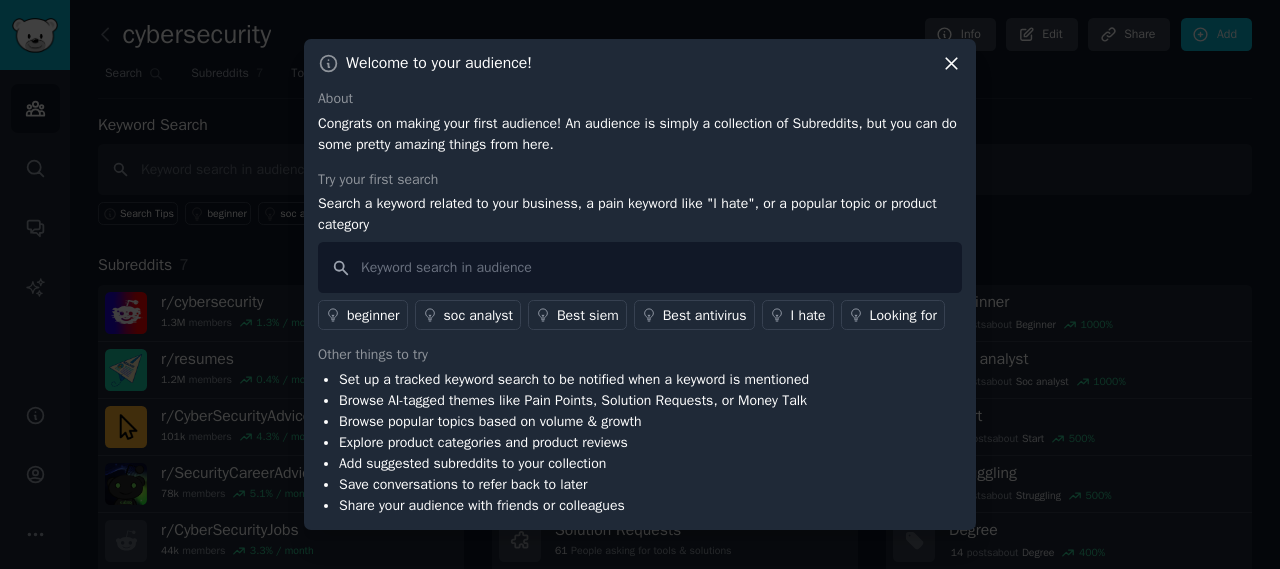 click on "Looking for" at bounding box center [903, 315] 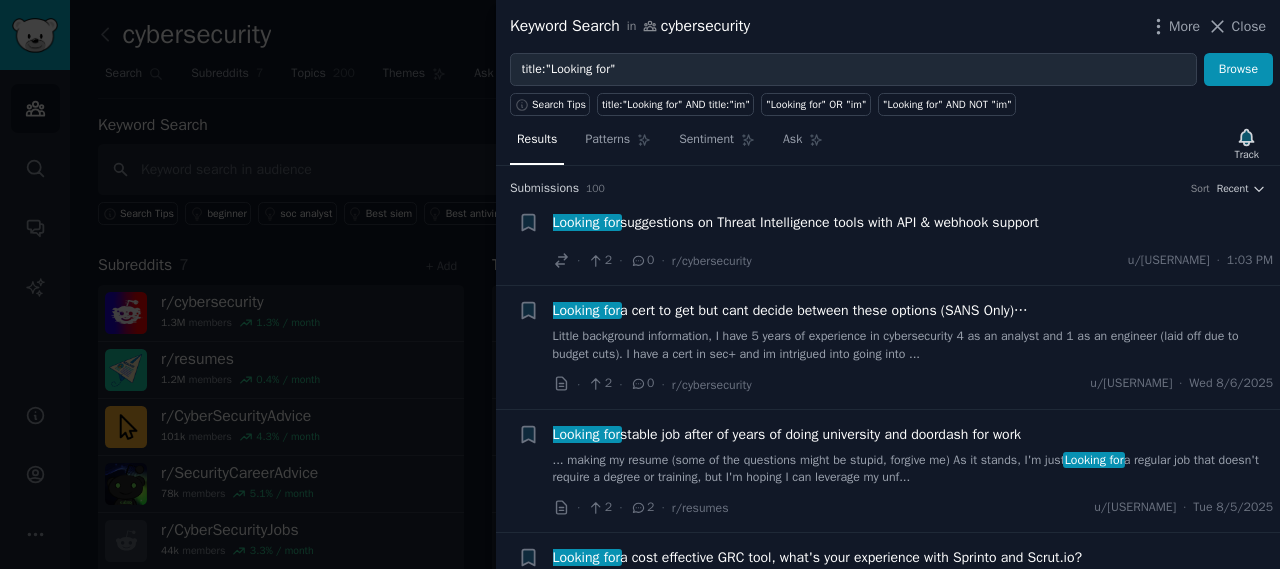 click on "Looking for  suggestions on Threat Intelligence tools with API & webhook support" at bounding box center (796, 222) 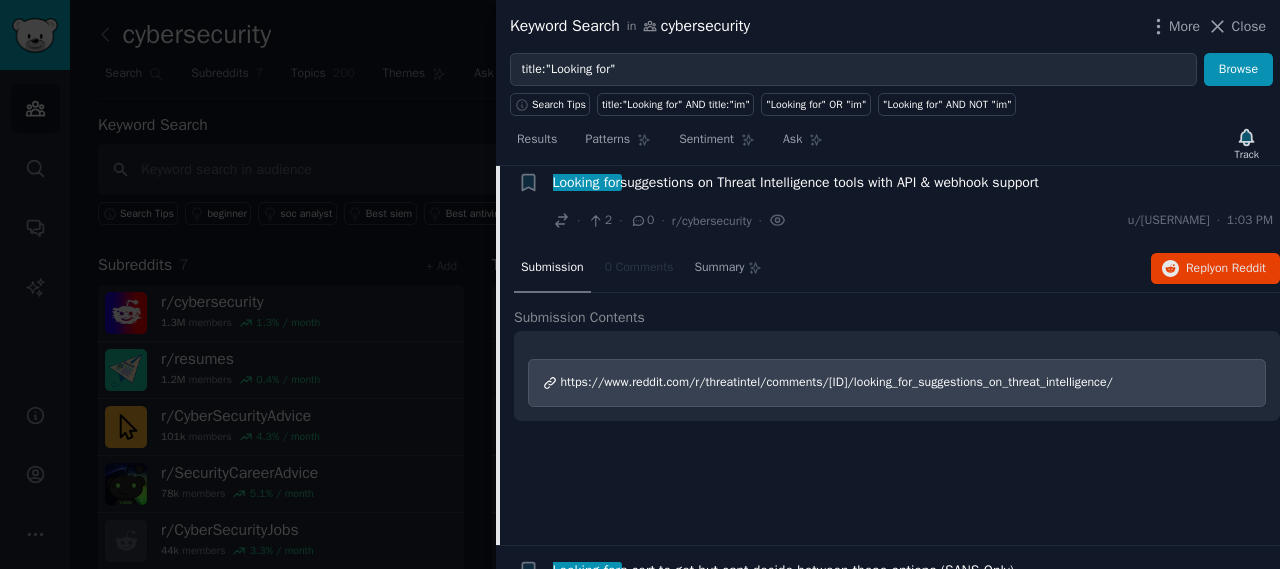 scroll, scrollTop: 31, scrollLeft: 0, axis: vertical 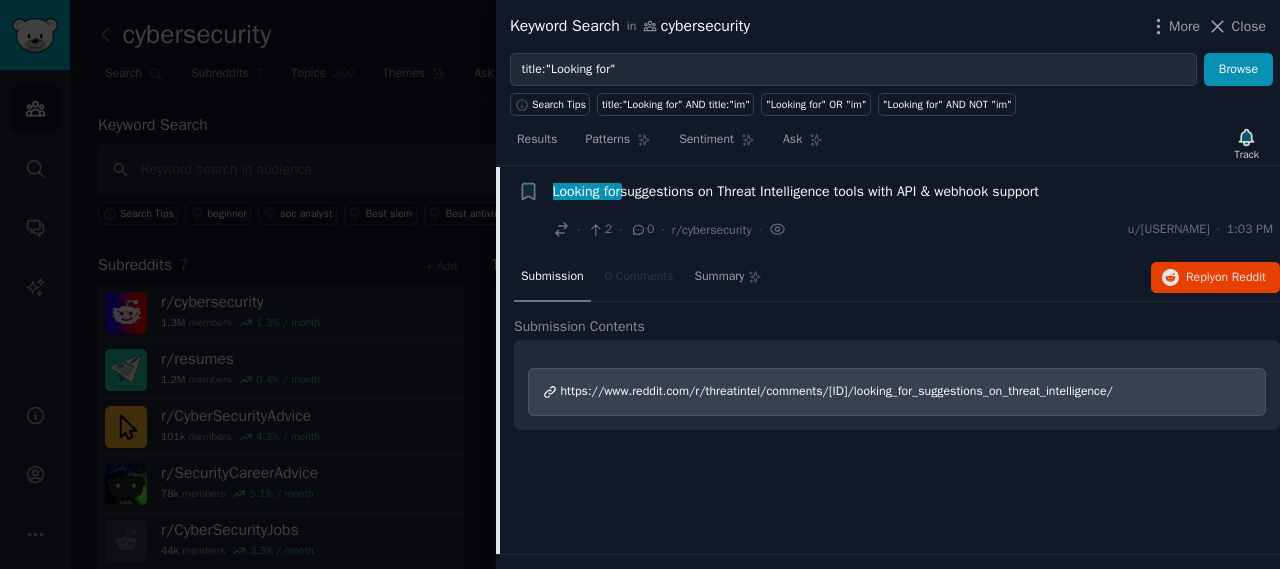 click on "https://www.reddit.com/r/threatintel/comments/[ID]/looking_for_suggestions_on_threat_intelligence/" at bounding box center [837, 391] 